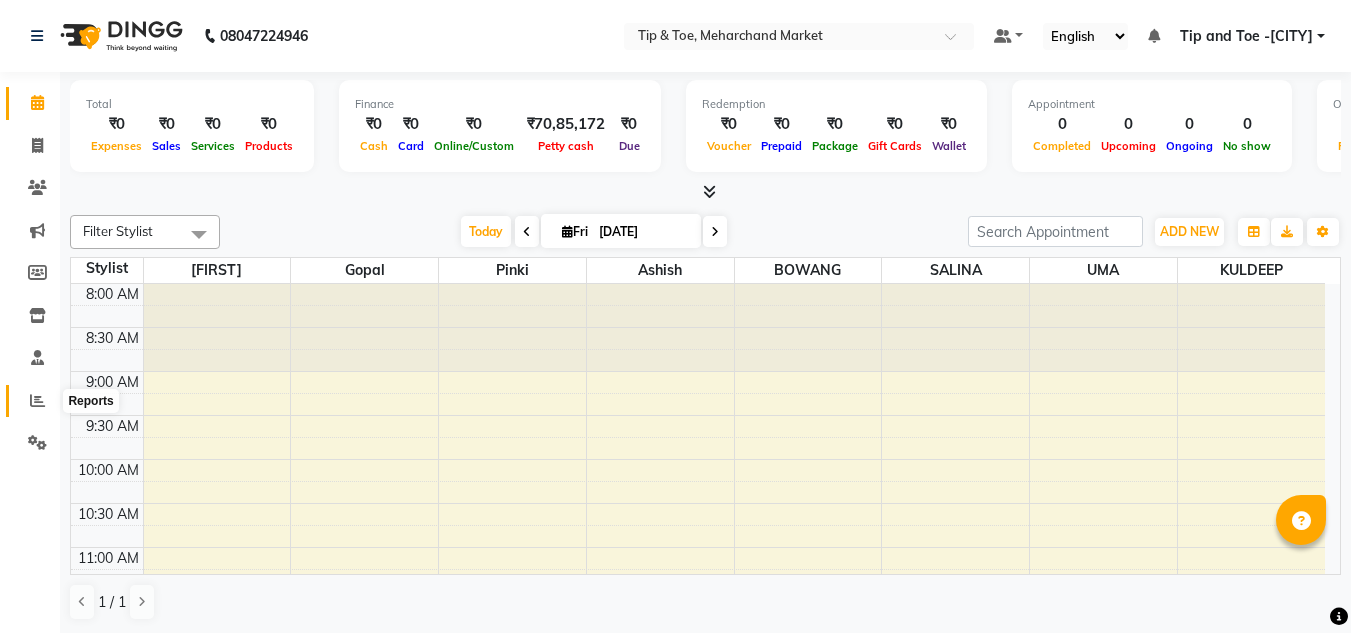 scroll, scrollTop: 0, scrollLeft: 0, axis: both 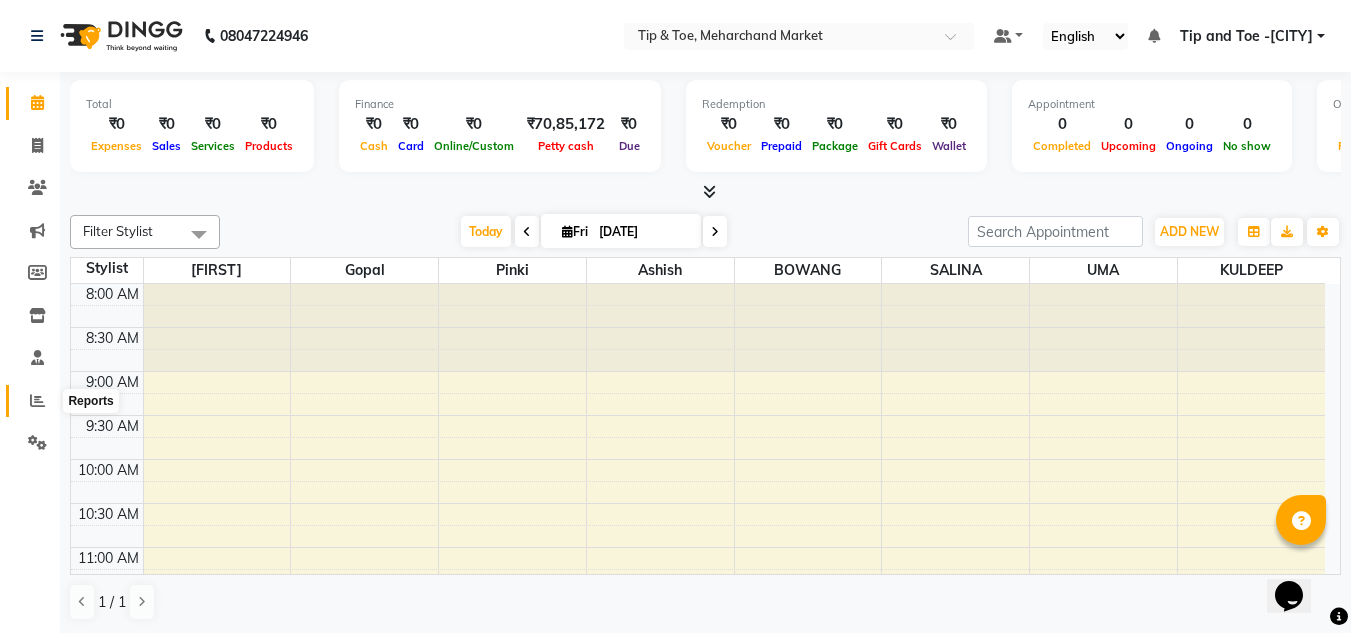 click 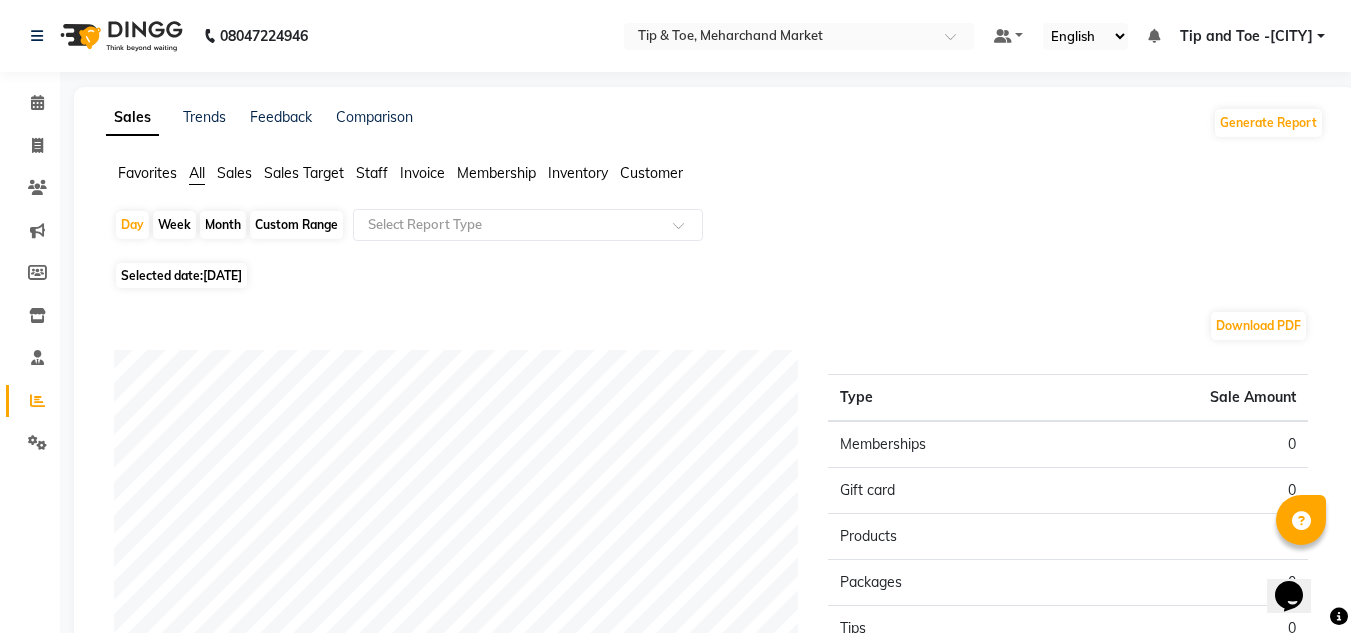 click on "Month" 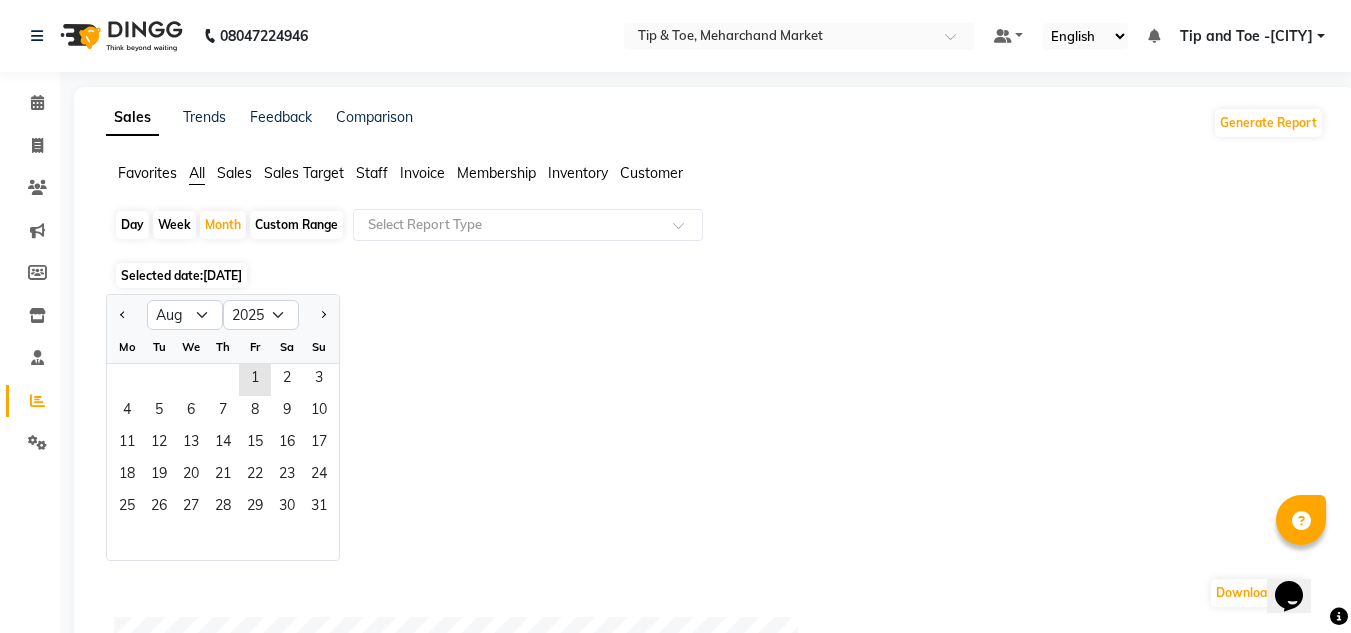 click on "Custom Range" 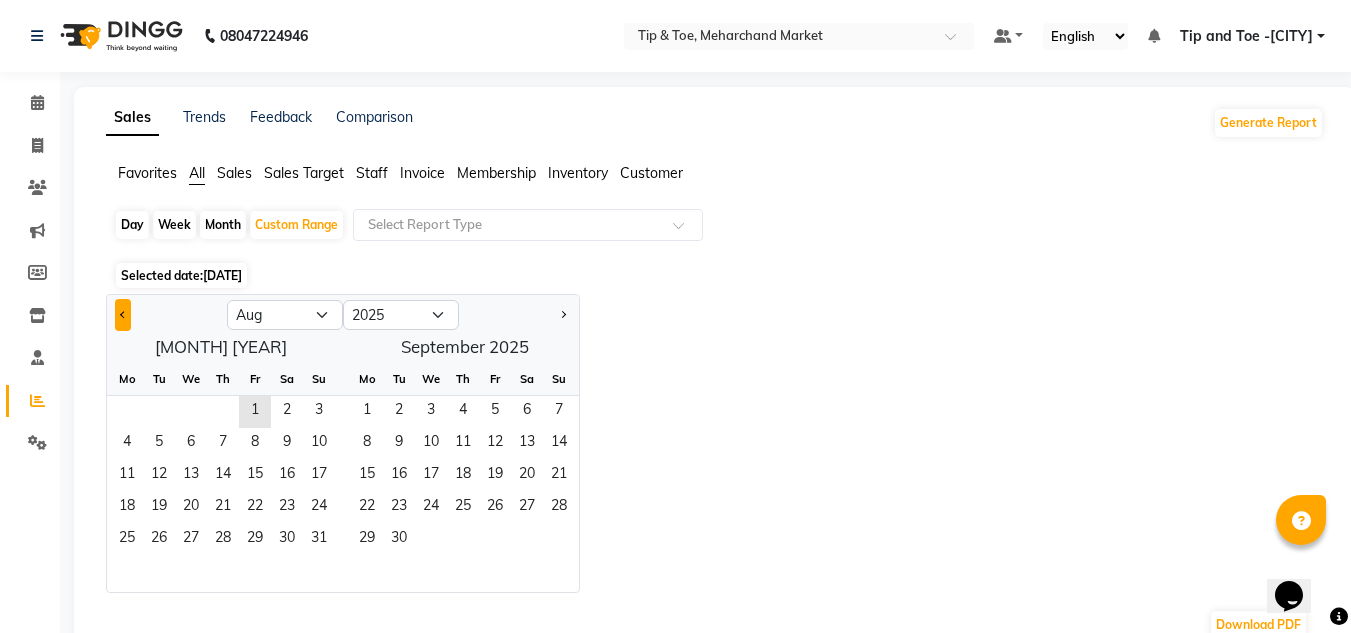 click 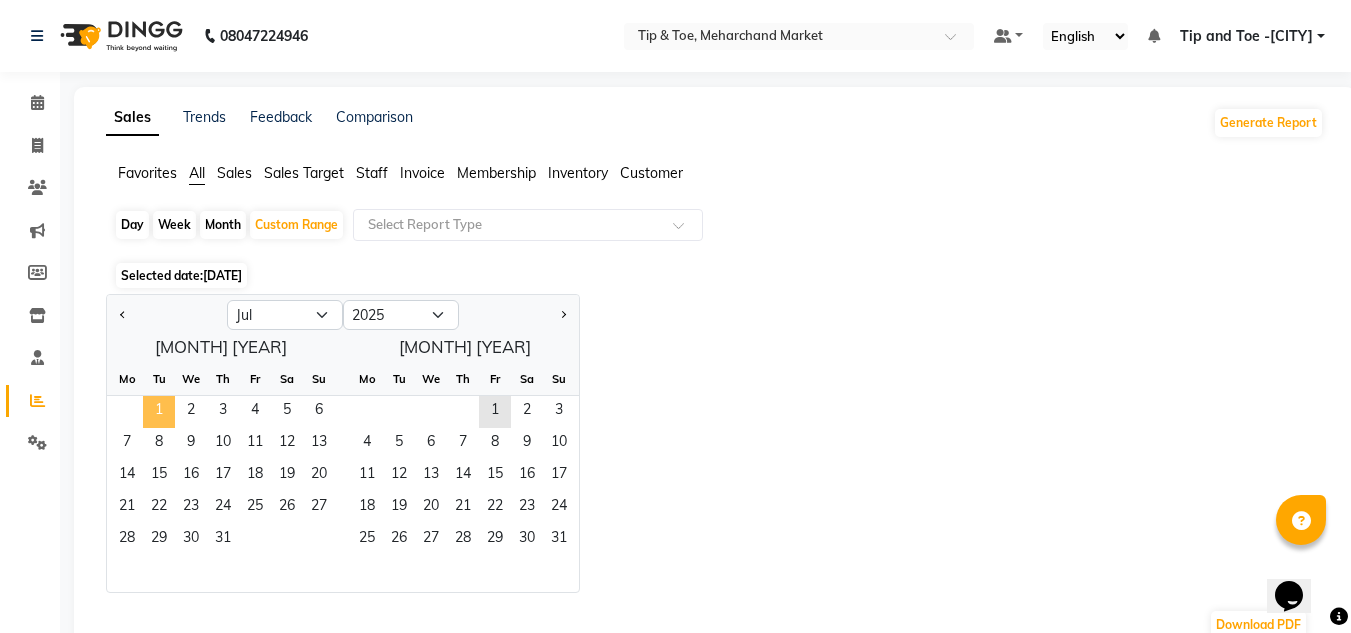 click on "1" 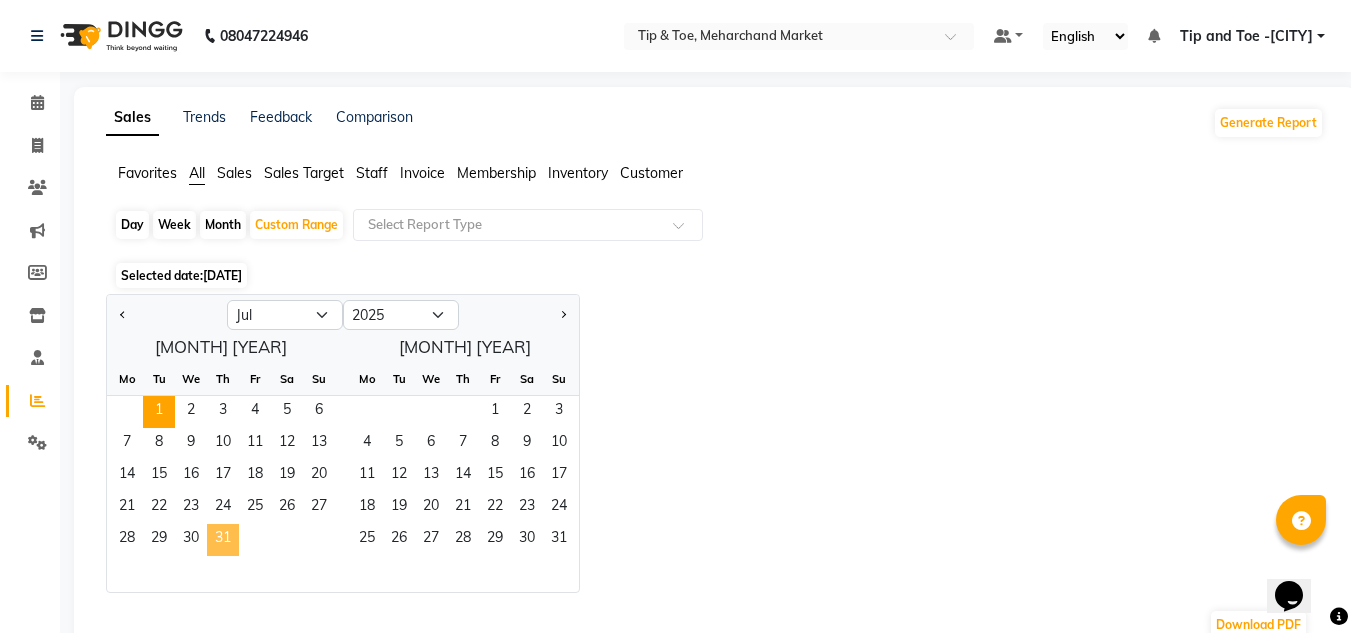 click on "31" 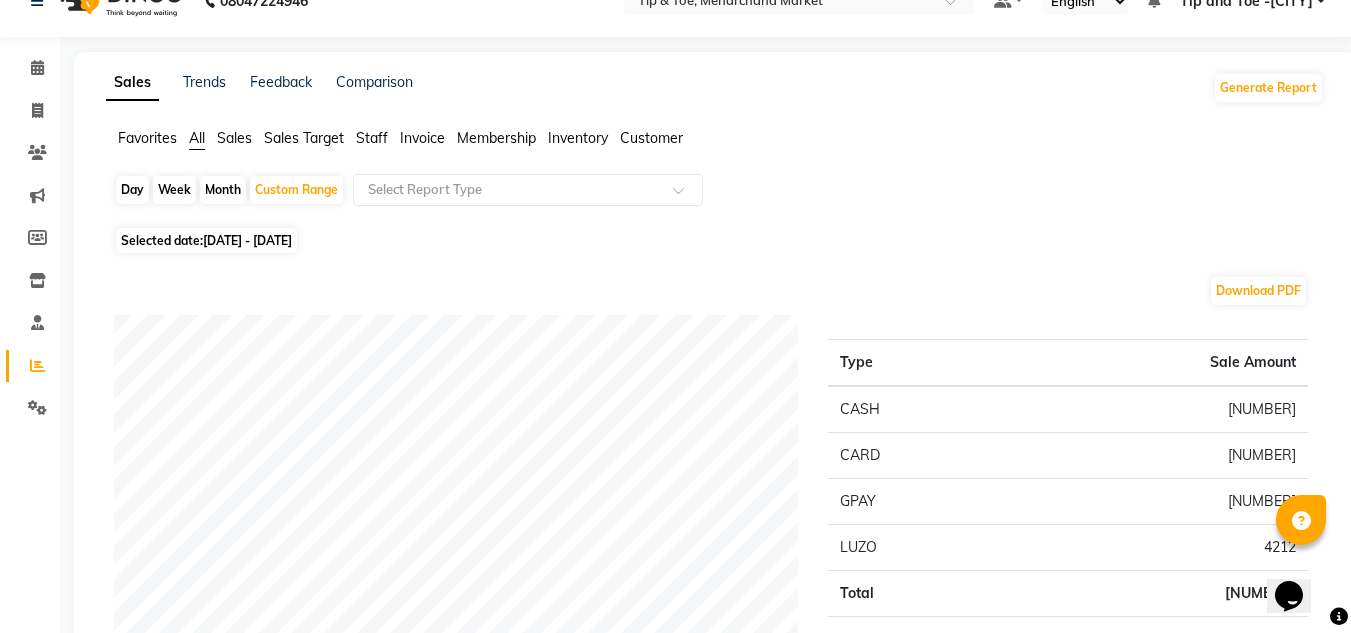 scroll, scrollTop: 0, scrollLeft: 0, axis: both 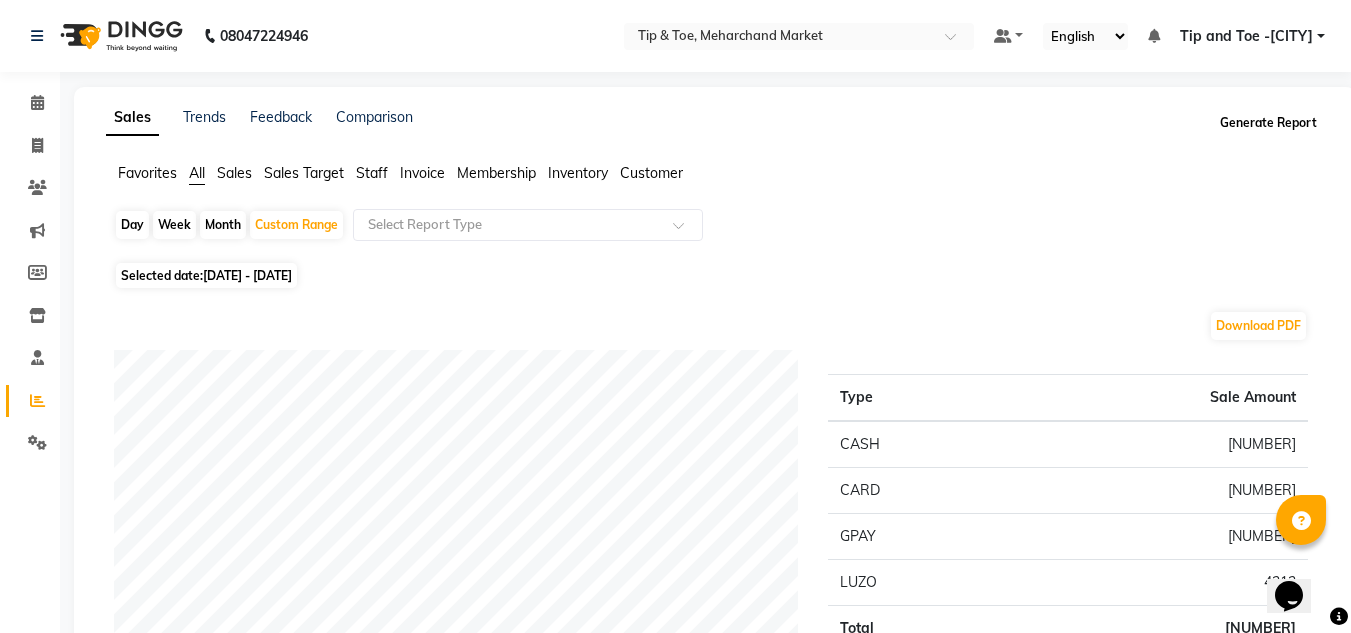 click on "Generate Report" 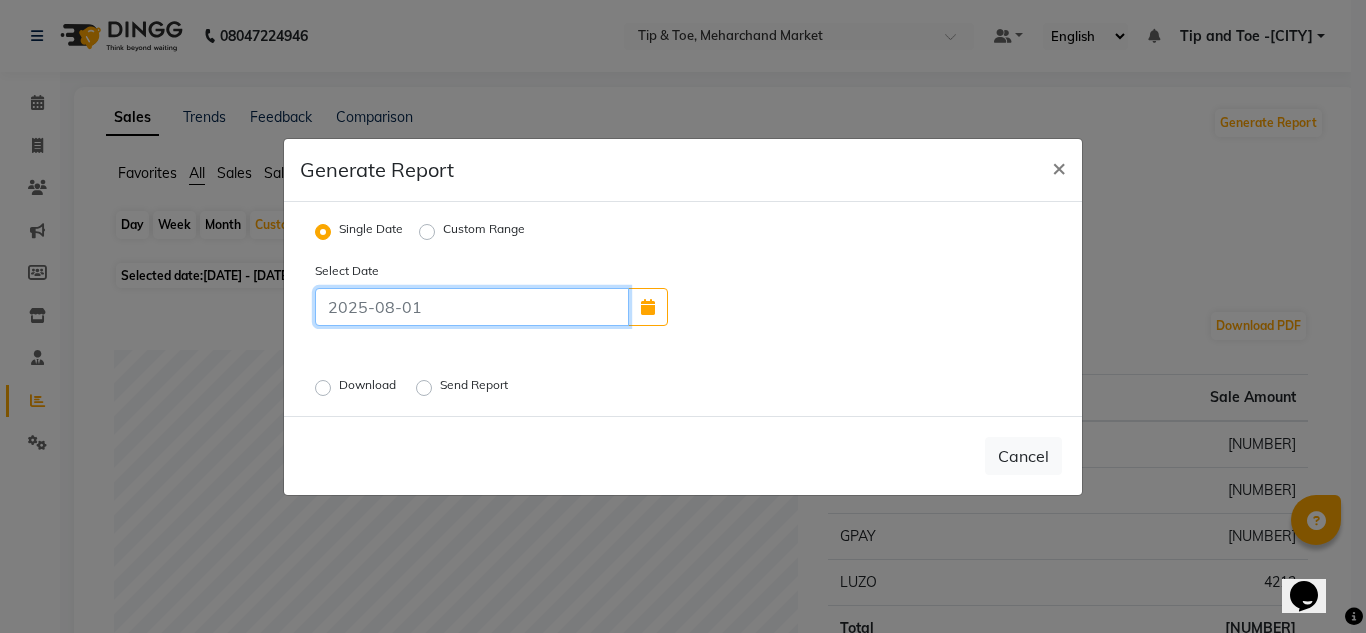 click 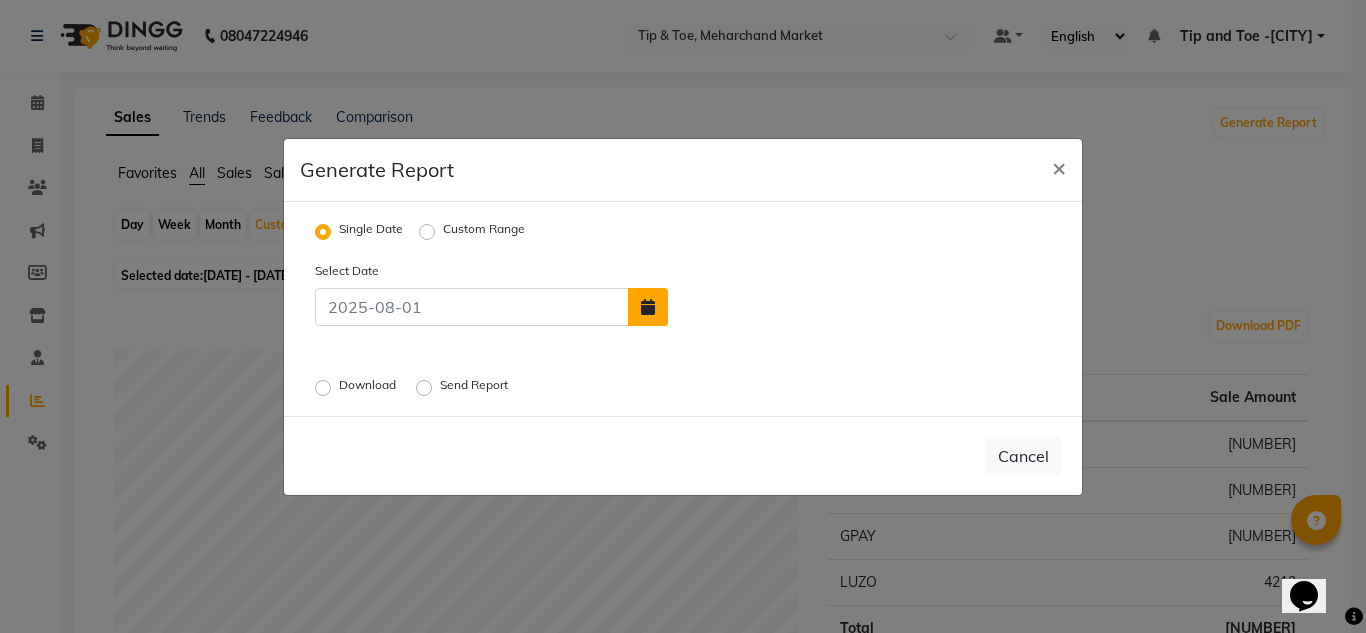 click 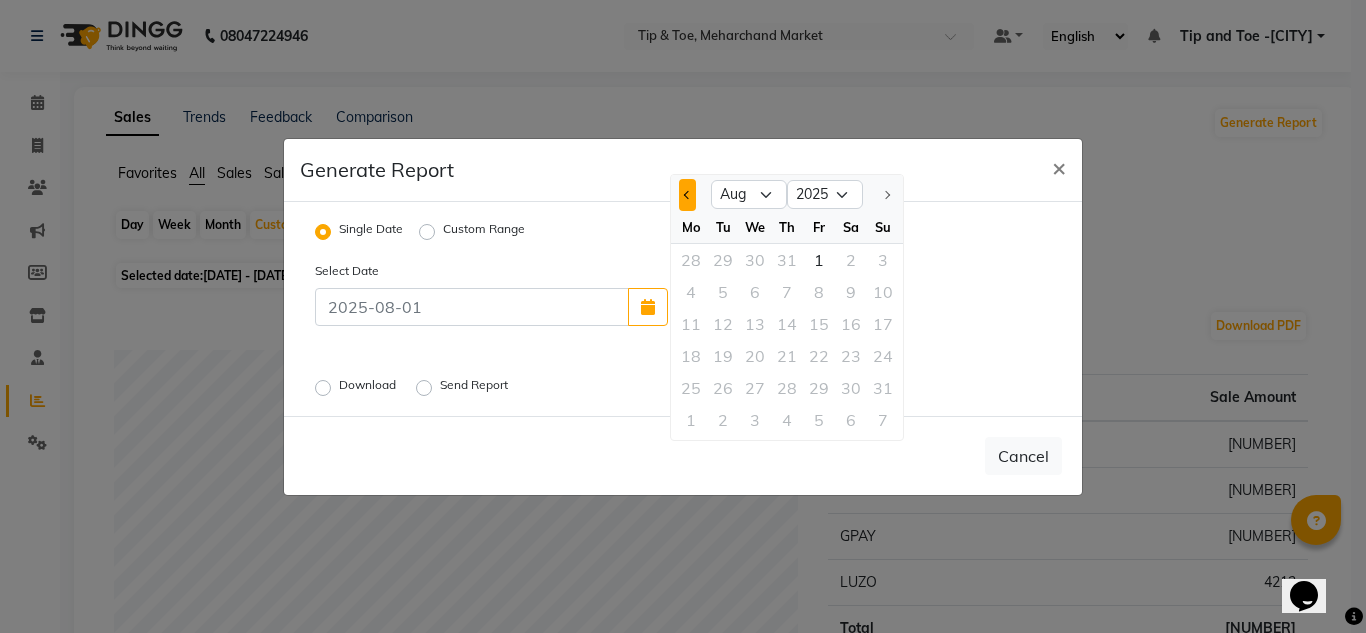 click 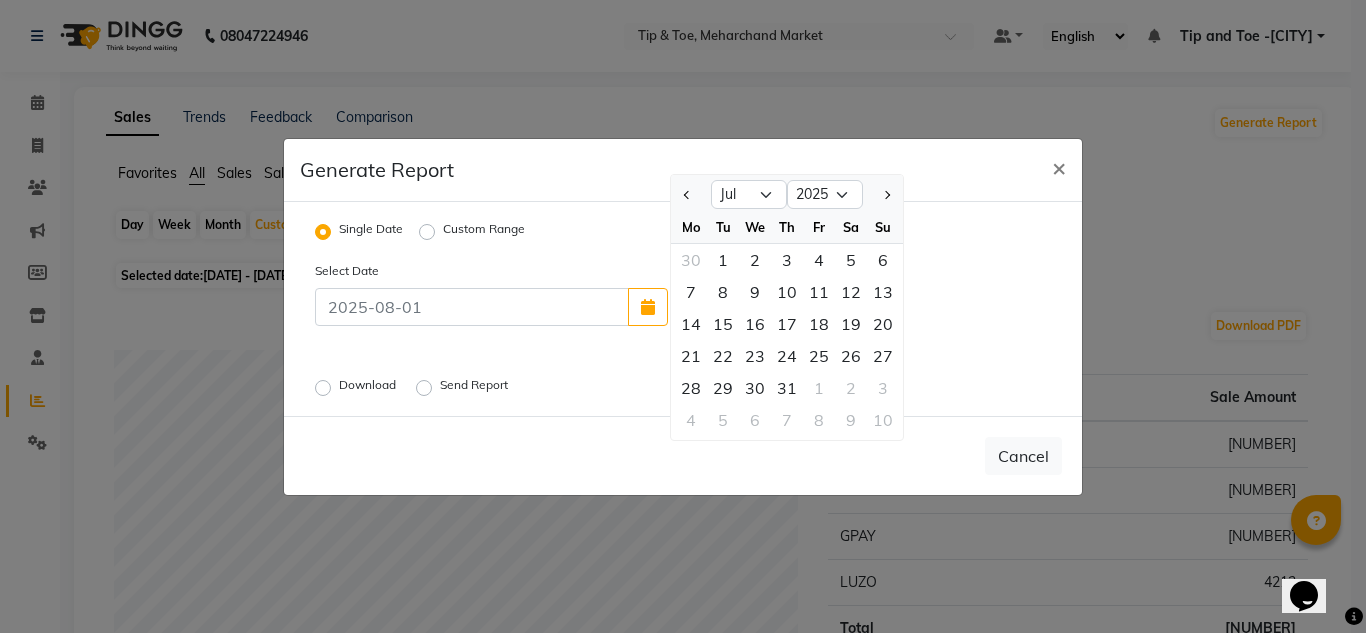 click on "1" 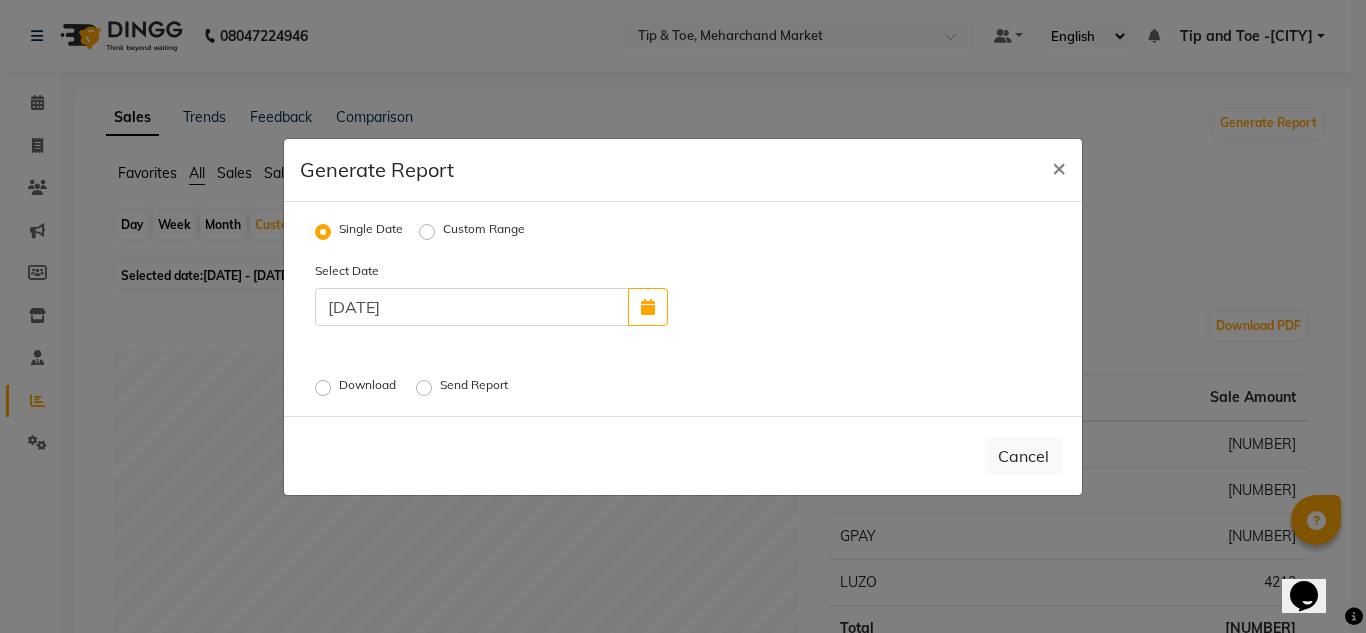 click on "Custom Range" 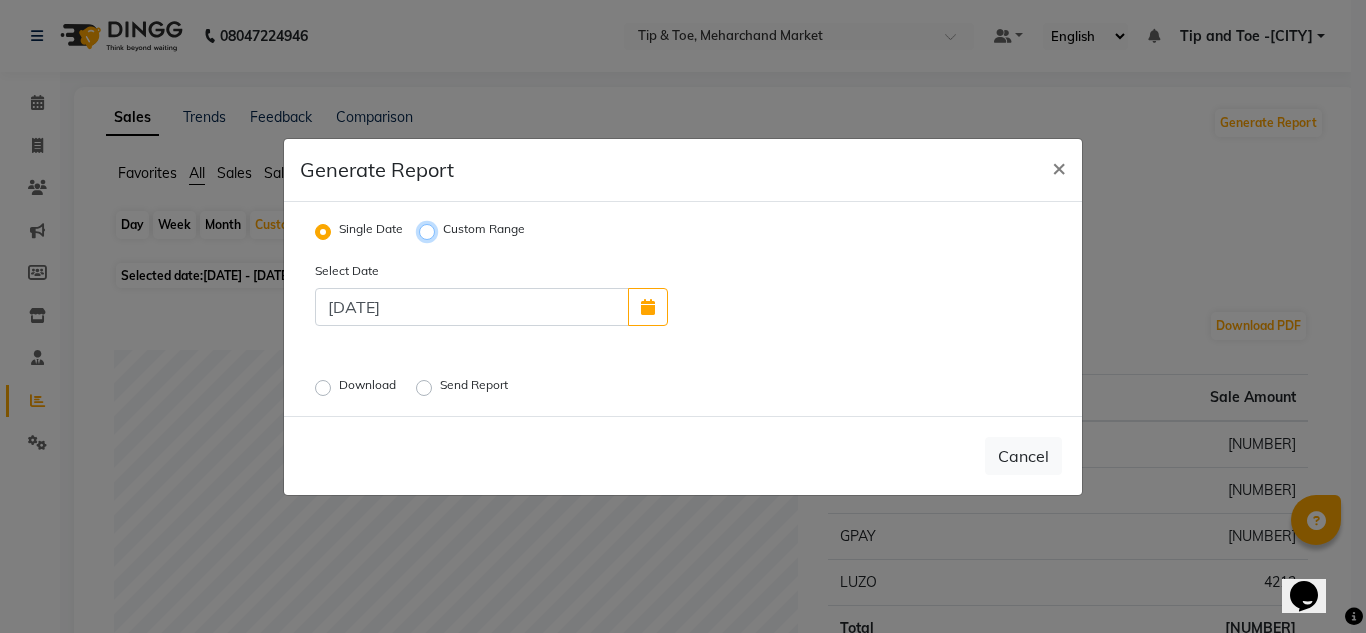 click on "Custom Range" at bounding box center [430, 231] 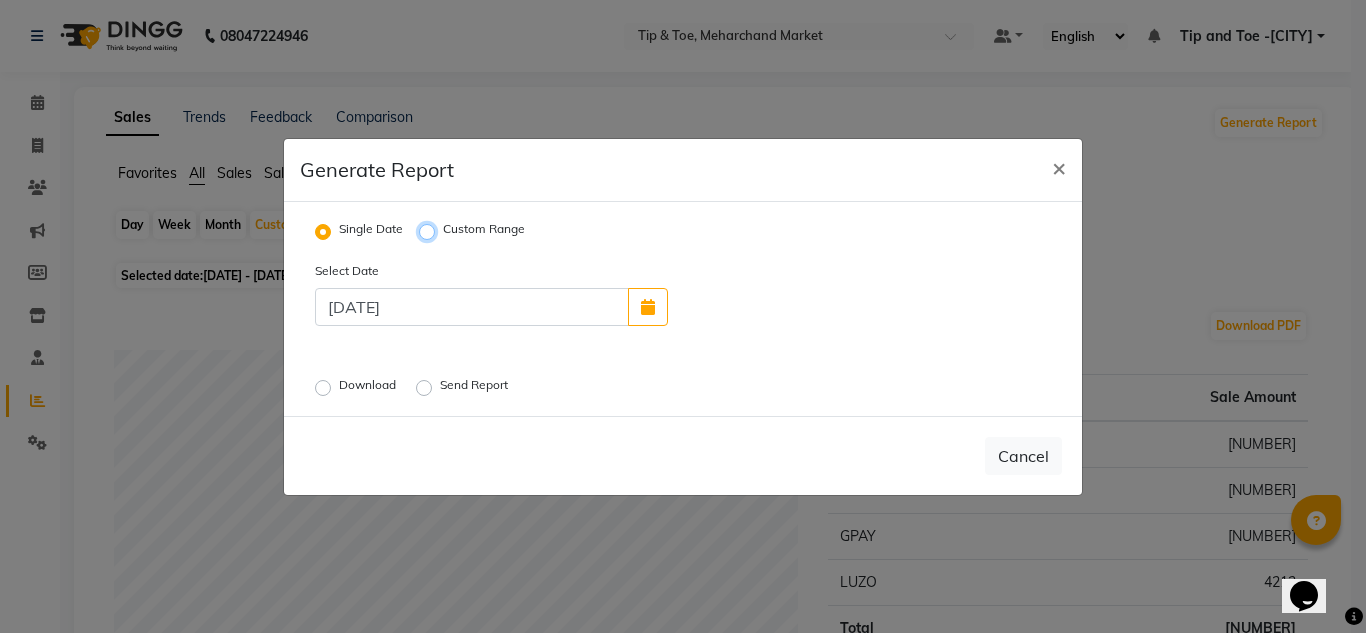 radio on "true" 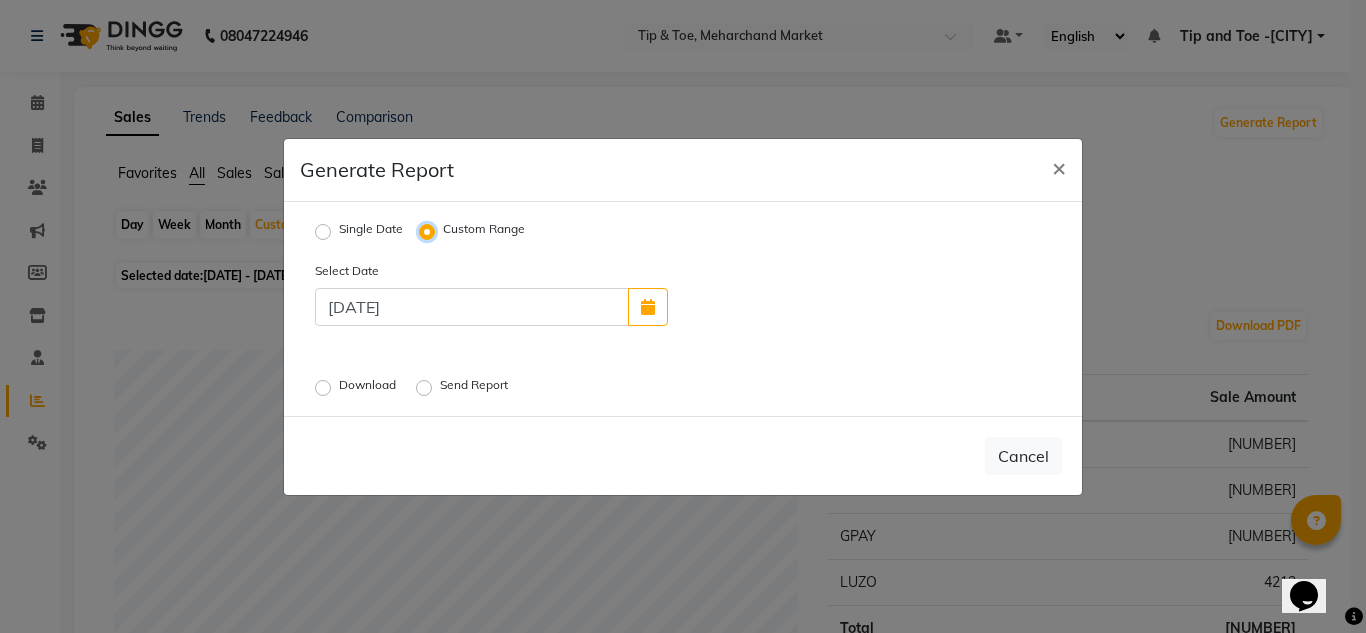 select on "8" 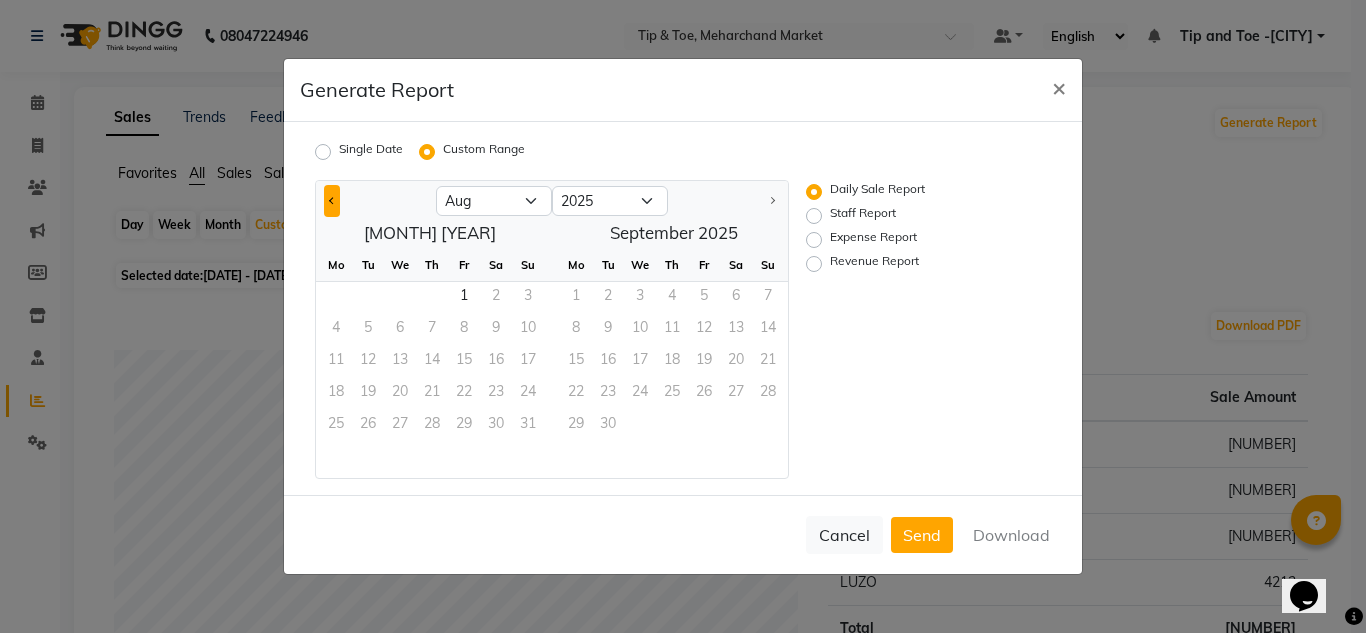 click 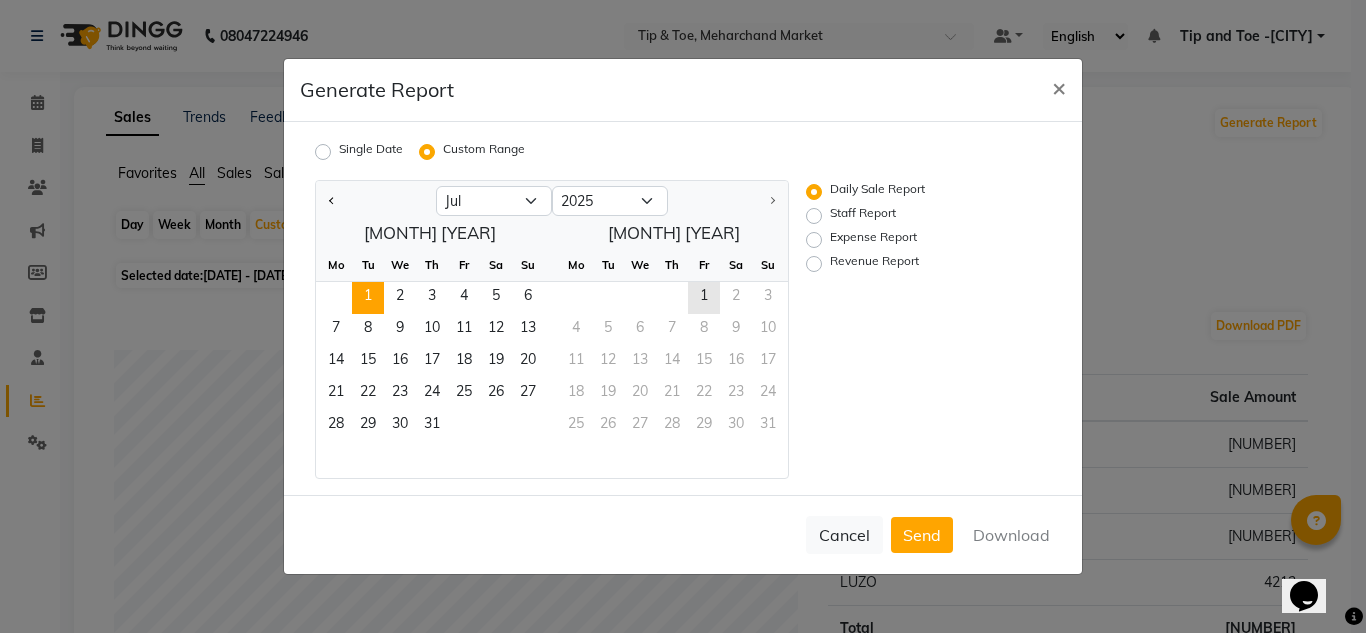 click on "1" 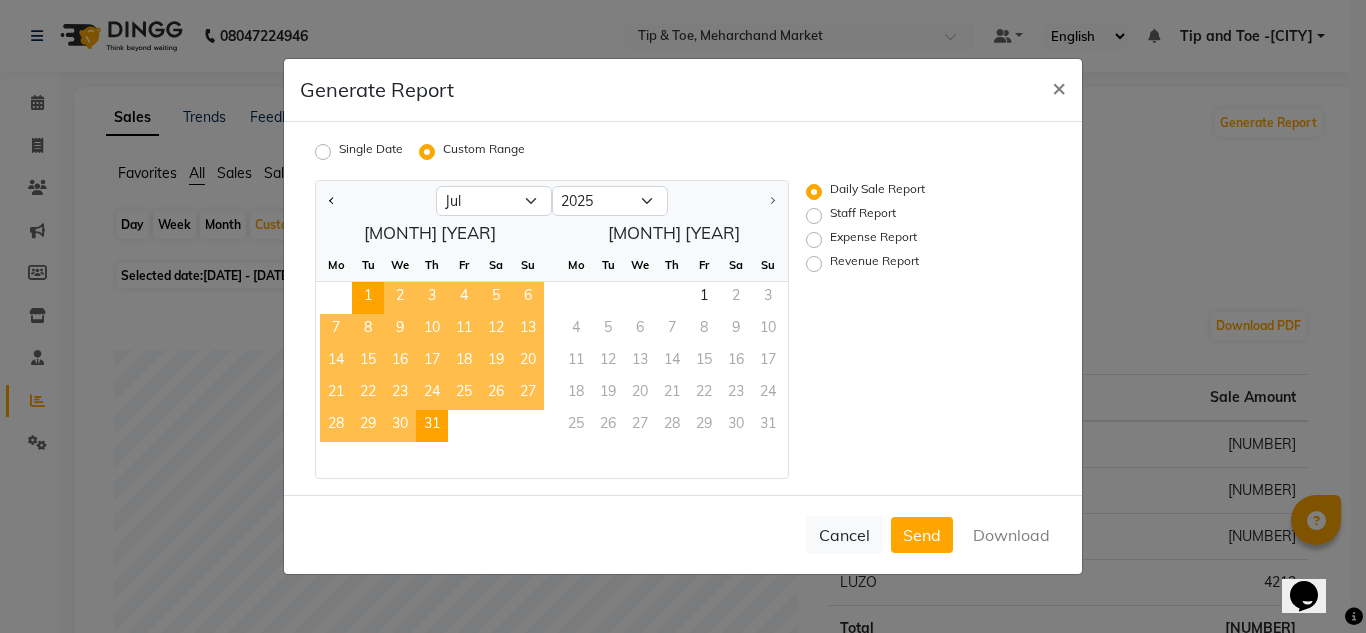 click on "31" 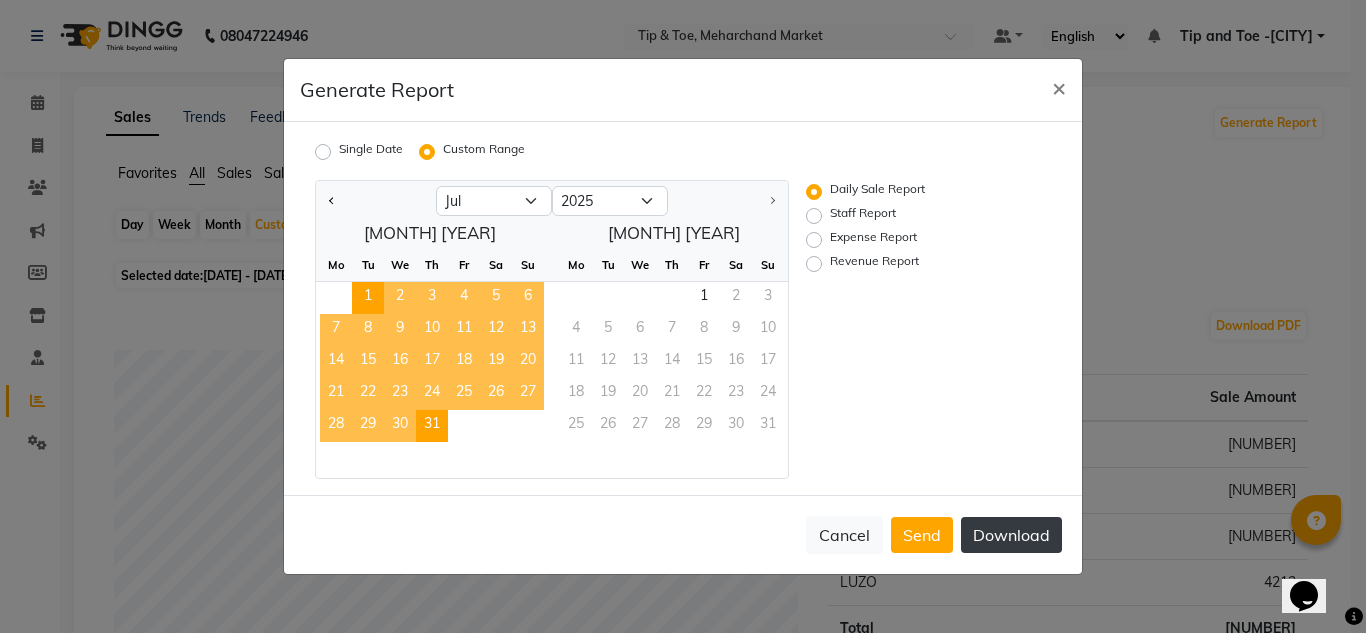 click on "Download" 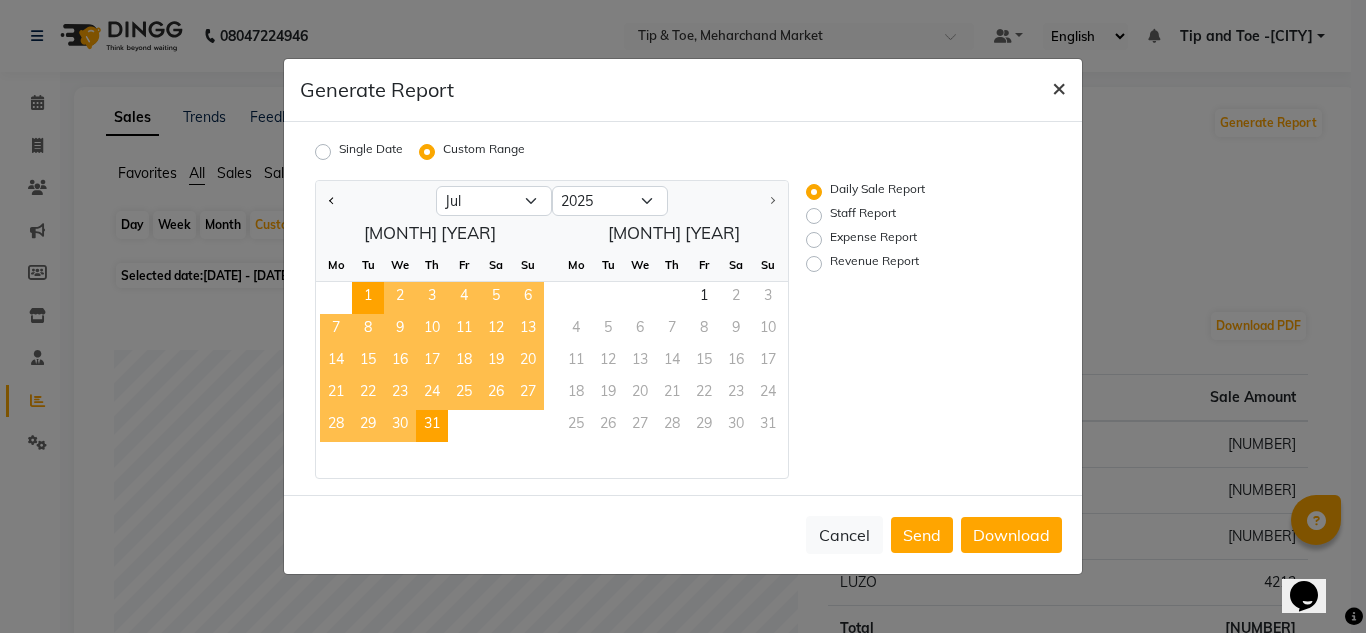 click on "×" 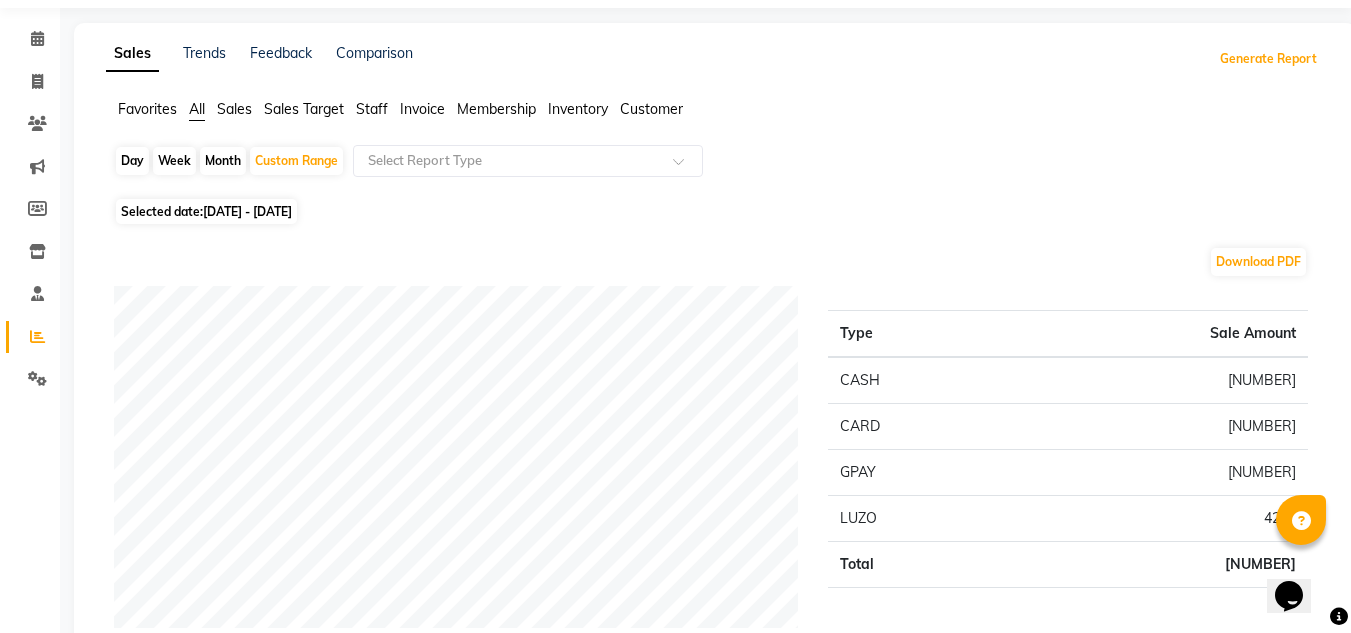 scroll, scrollTop: 0, scrollLeft: 0, axis: both 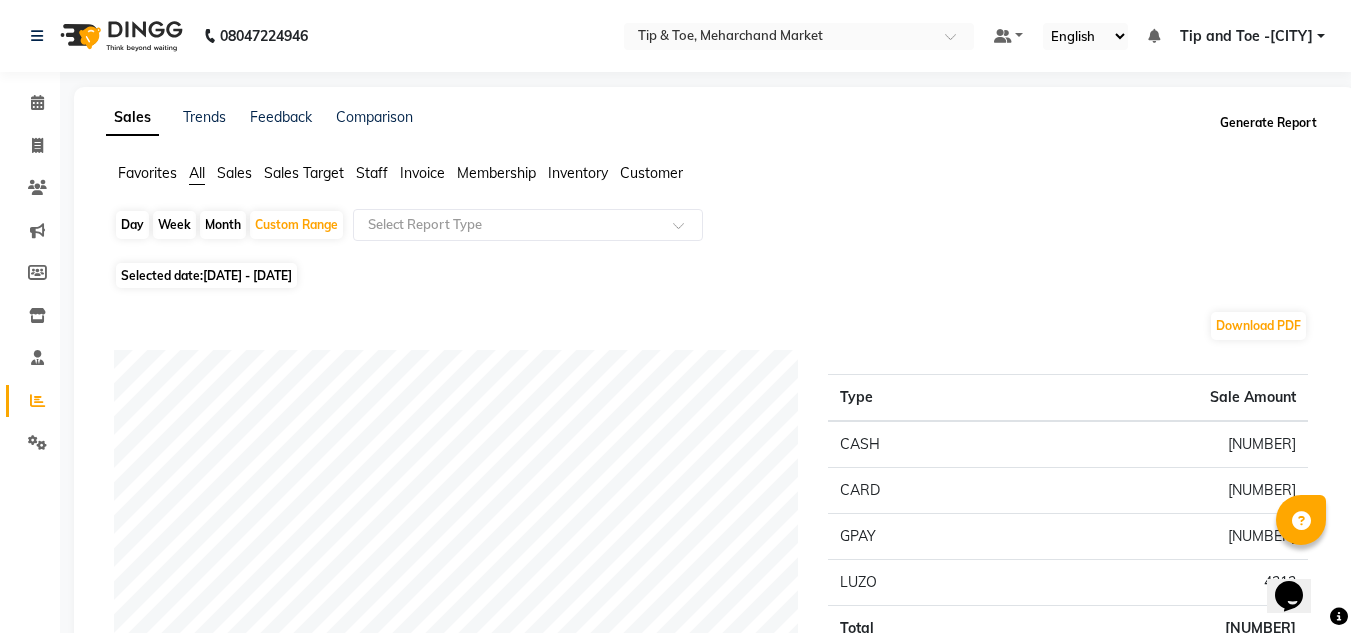 click on "Generate Report" 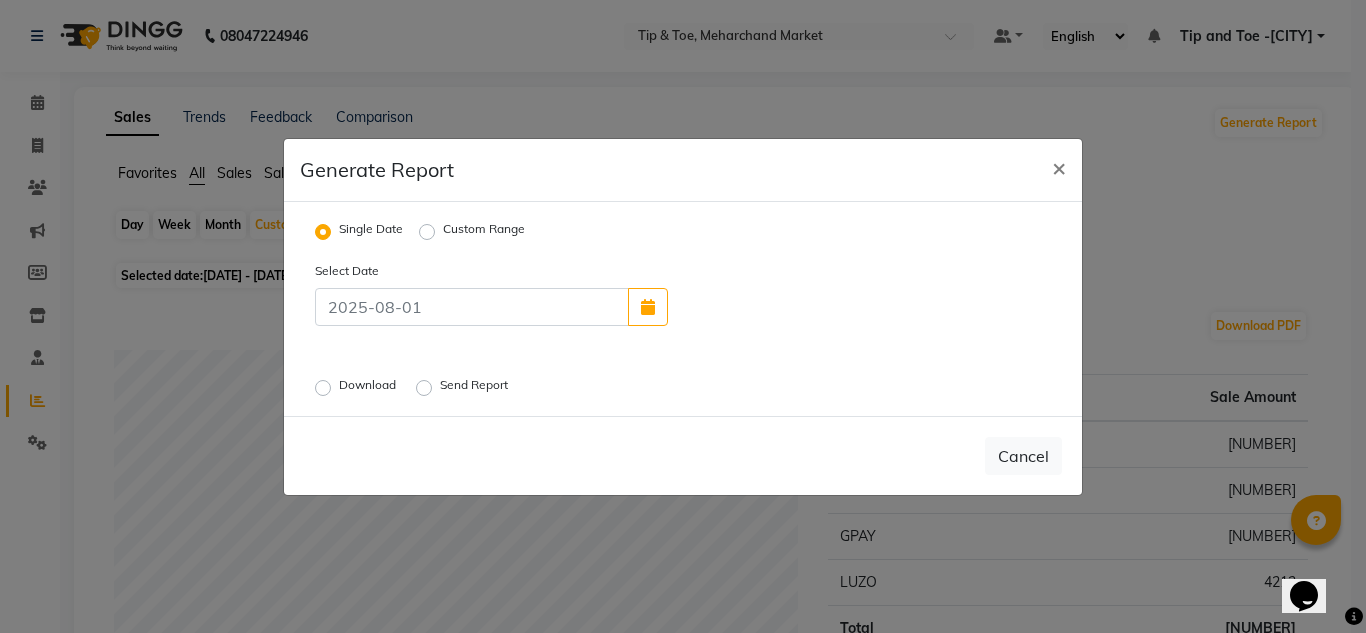 click on "Custom Range" 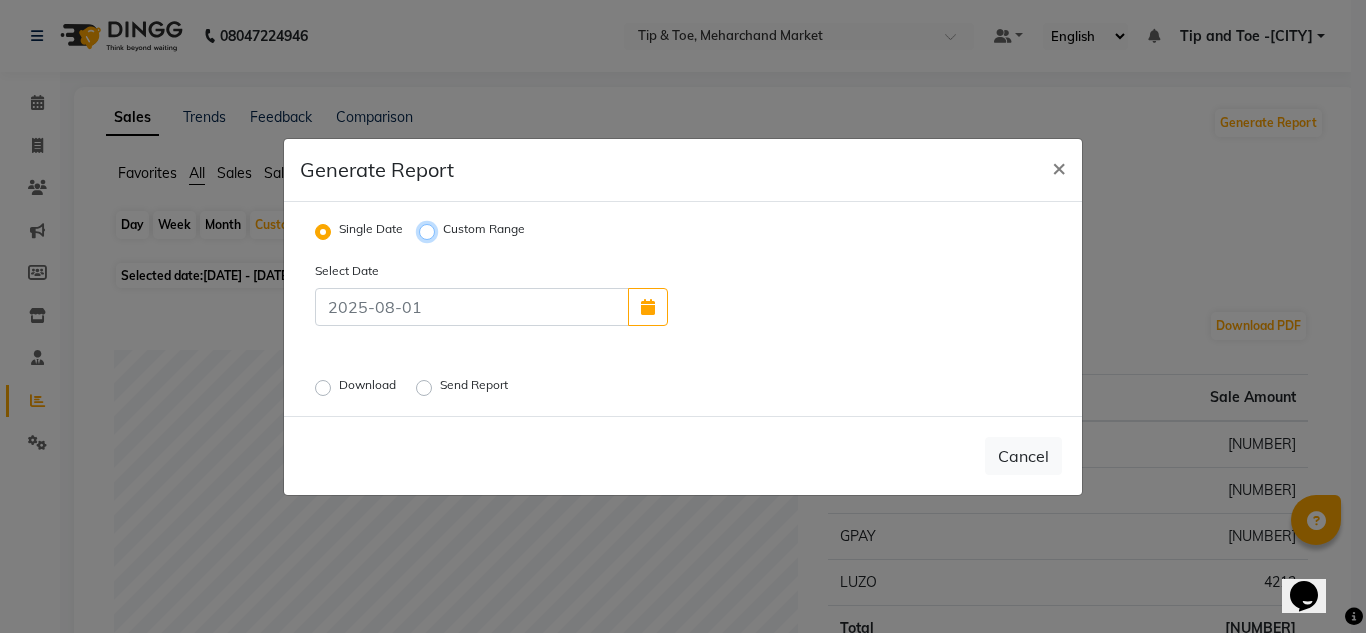 click on "Custom Range" at bounding box center (430, 231) 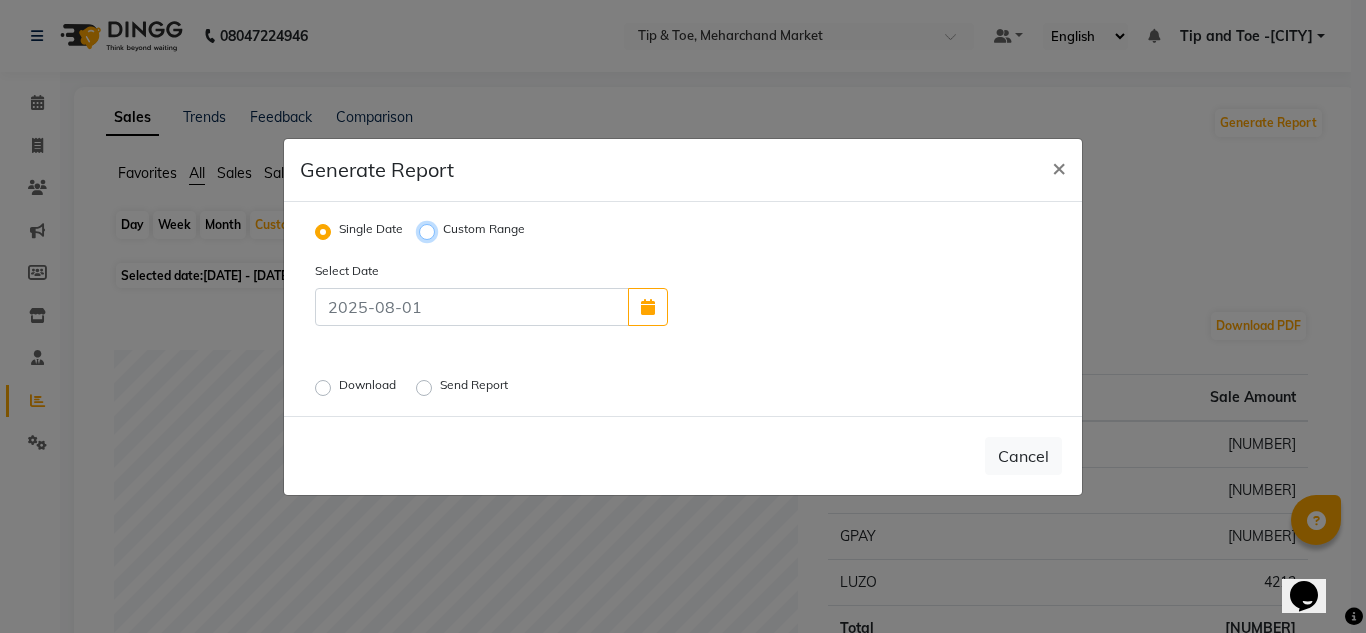 radio on "true" 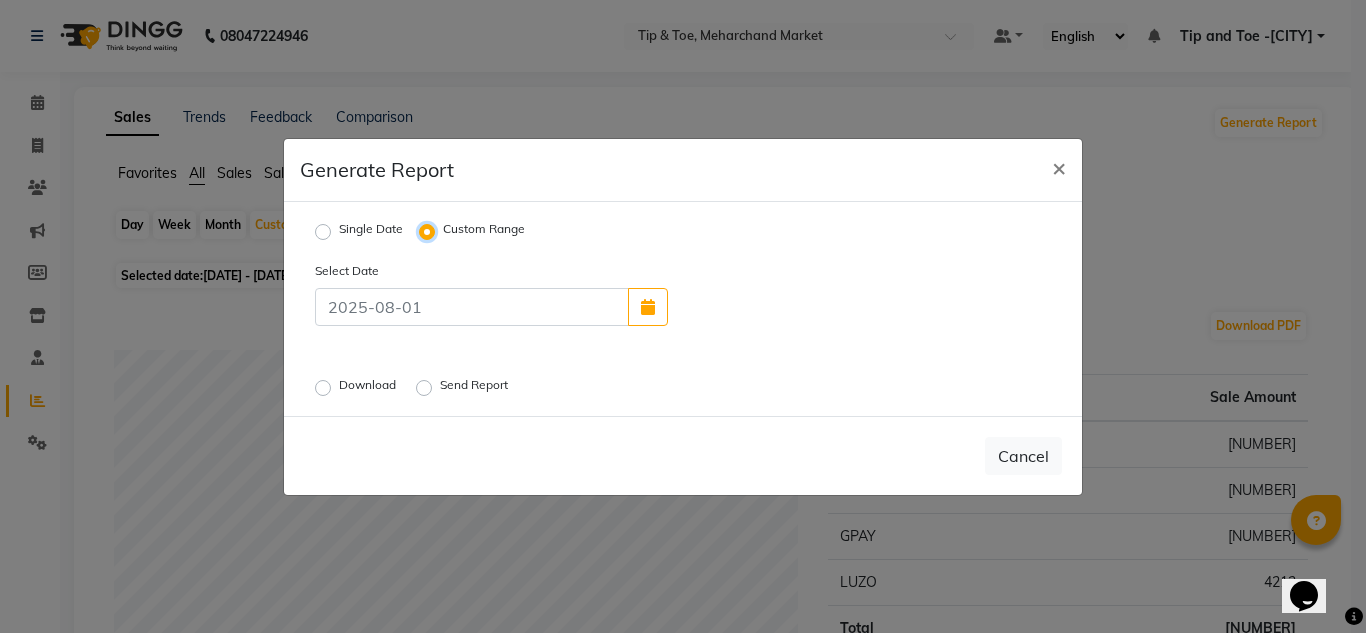 select on "8" 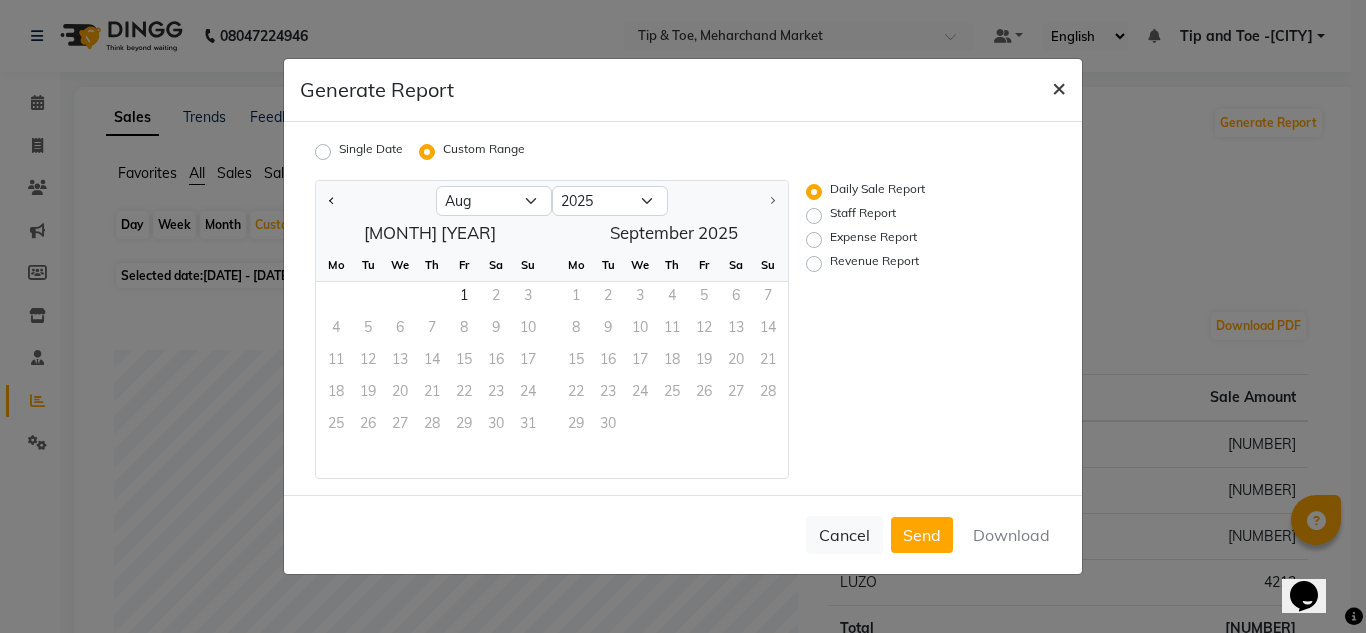 click on "×" 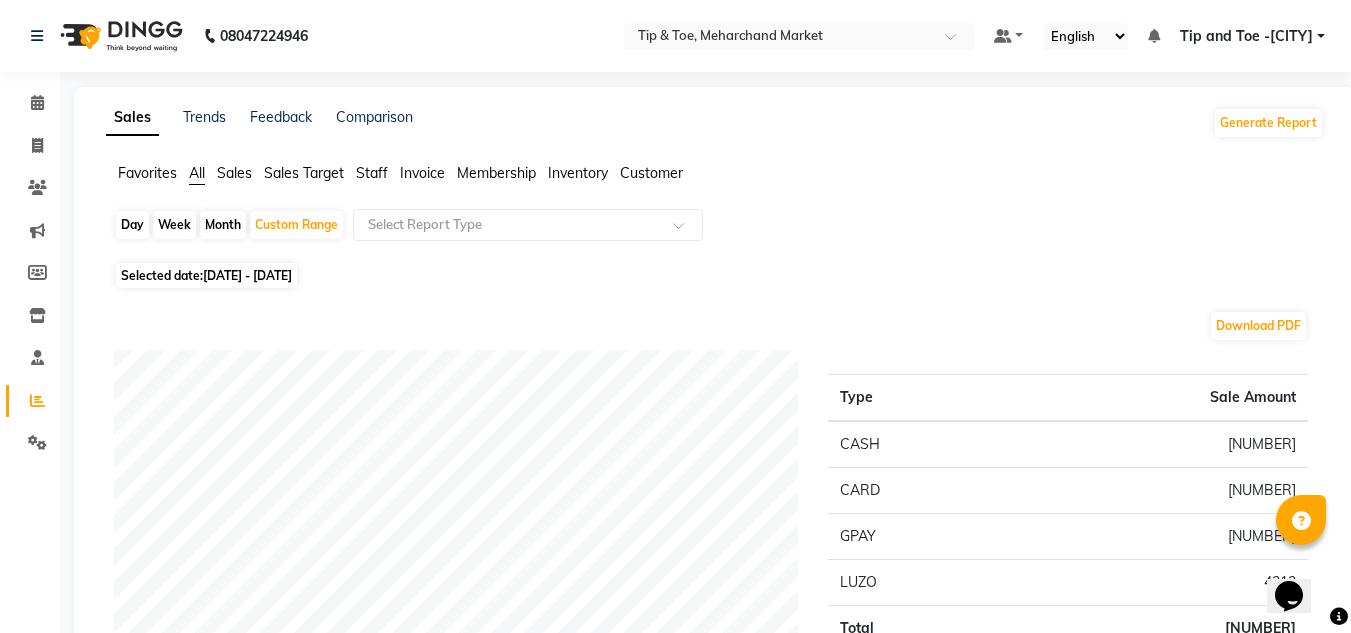 click on "Staff" 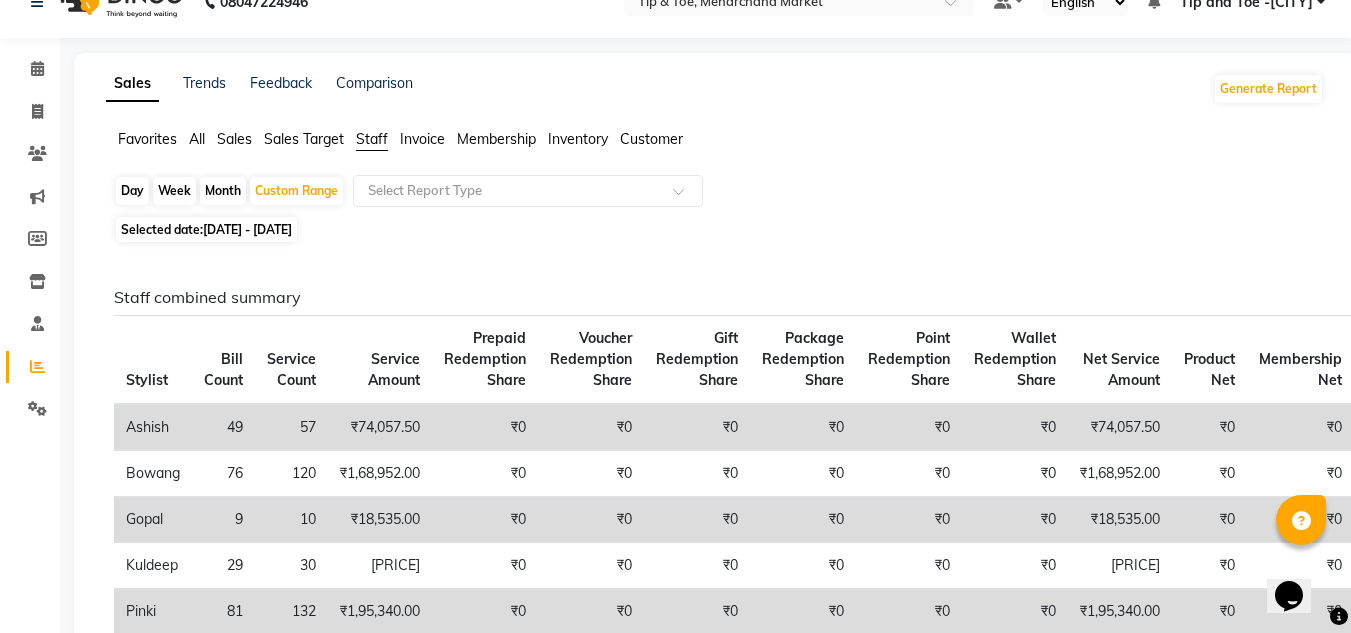 scroll, scrollTop: 0, scrollLeft: 0, axis: both 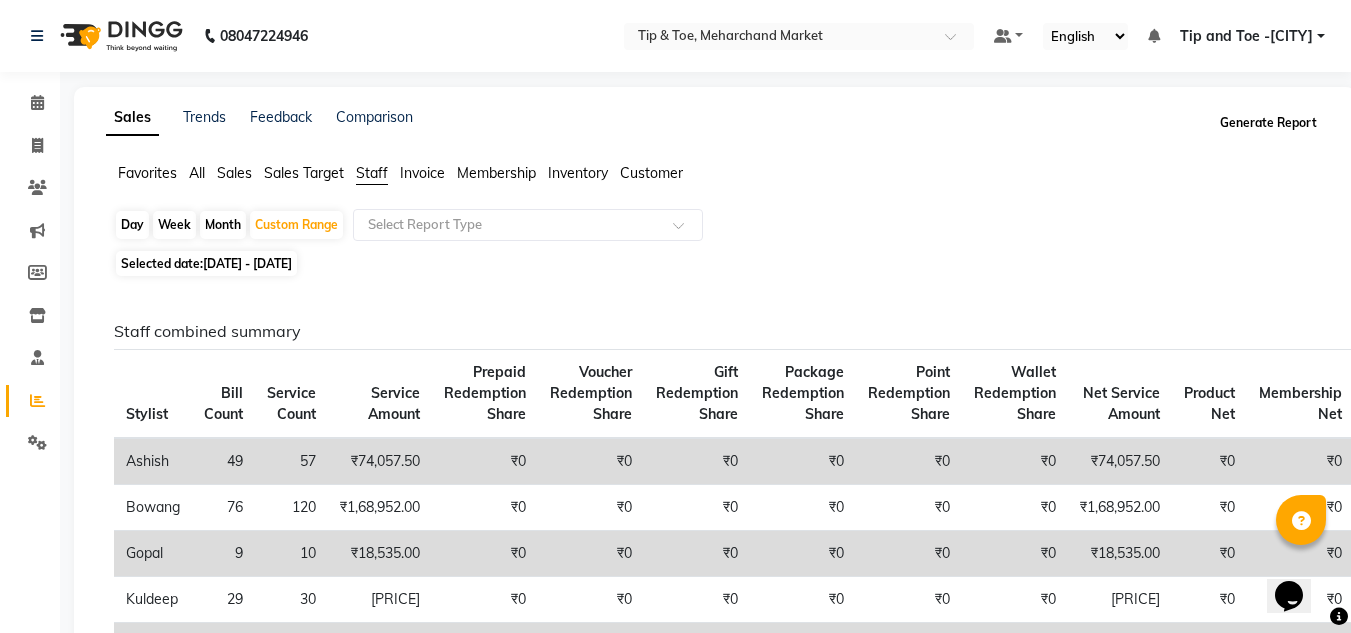 click on "Generate Report" 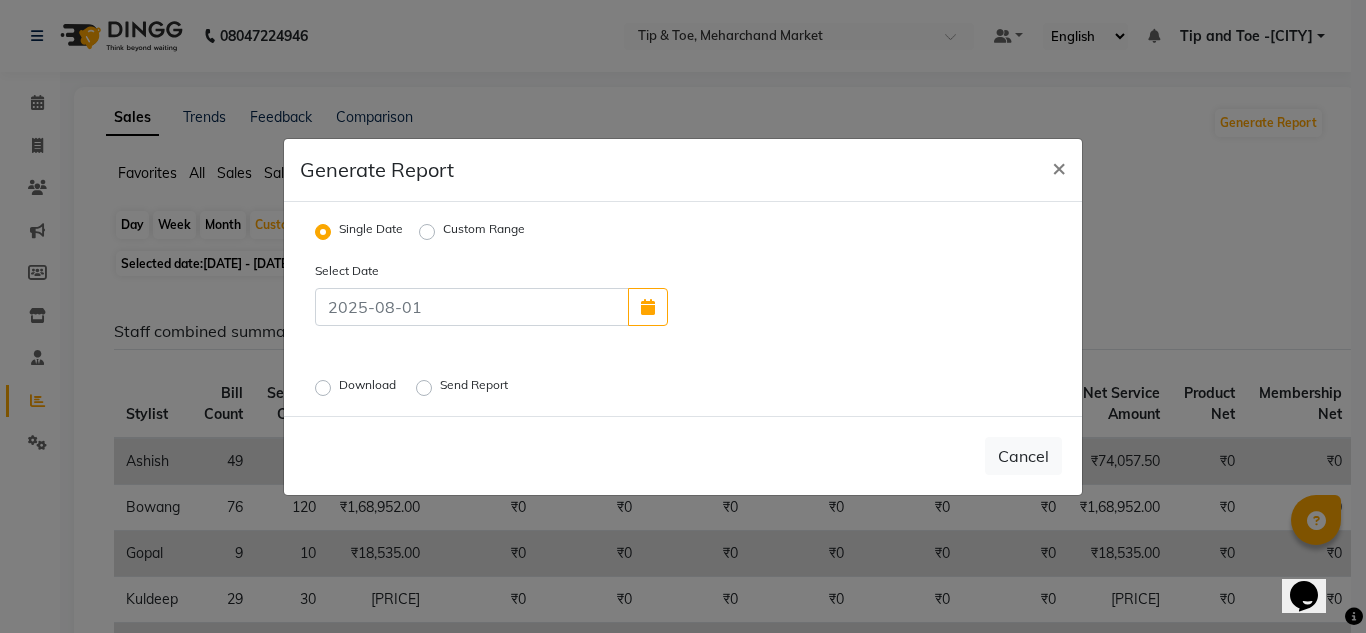 click on "Custom Range" 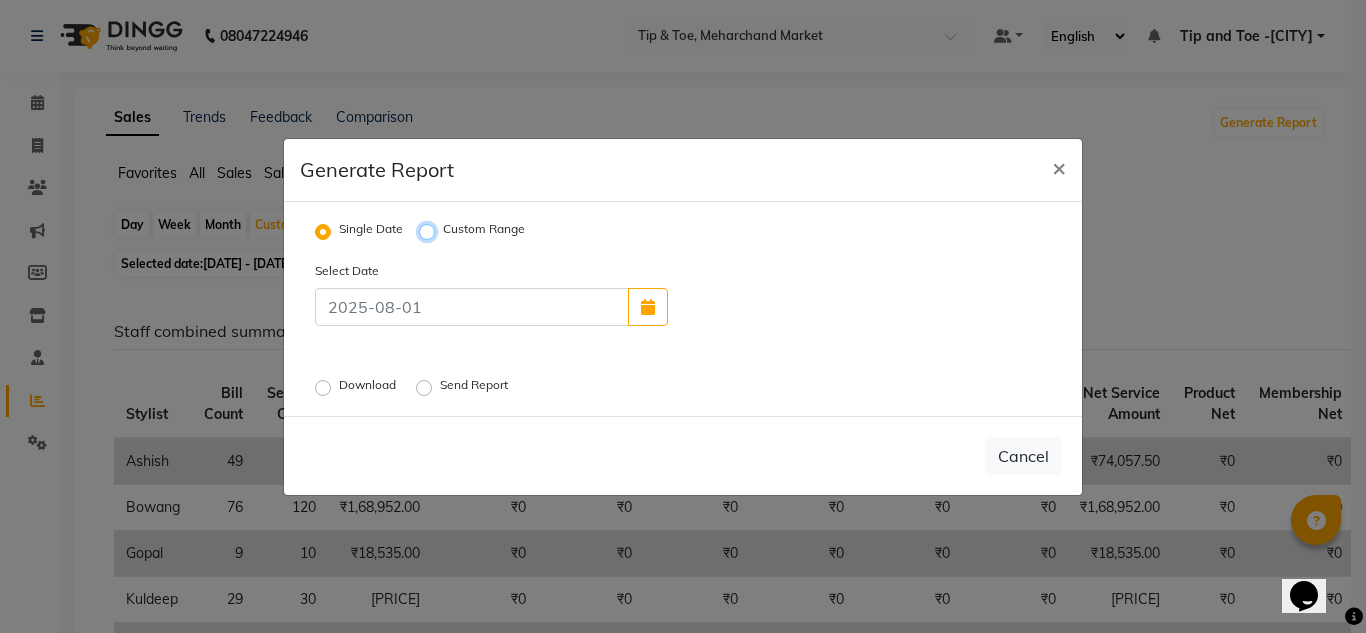 click on "Custom Range" at bounding box center (430, 231) 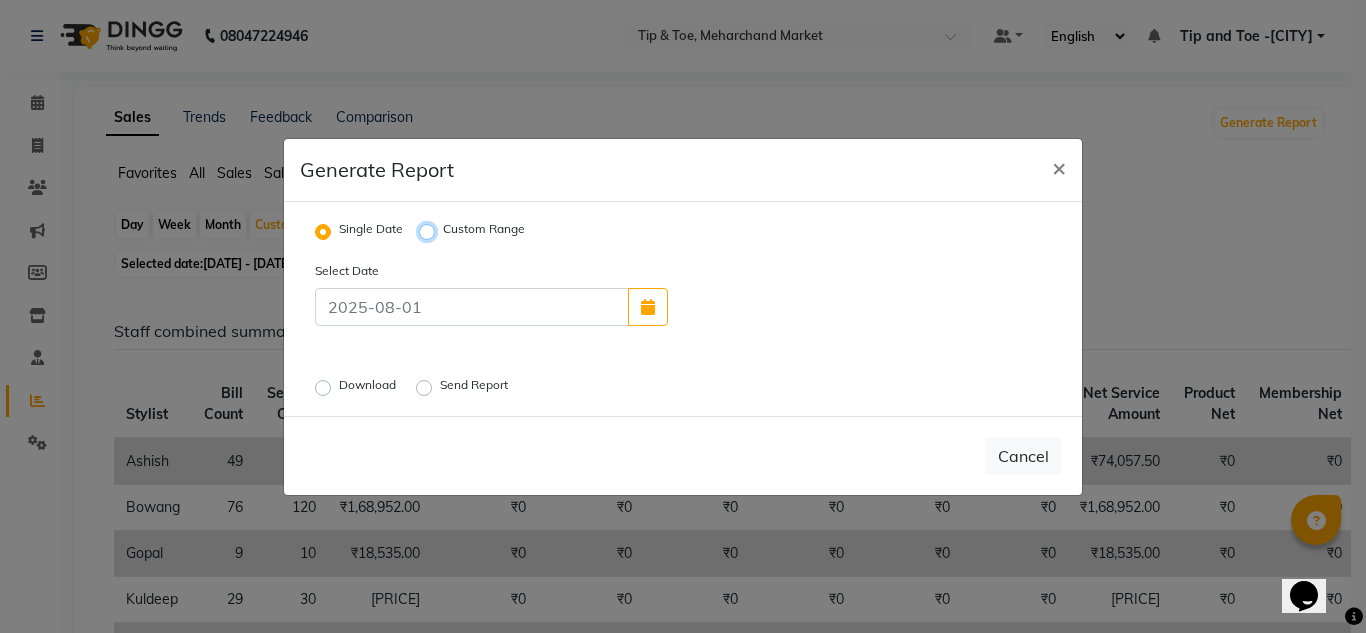 radio on "true" 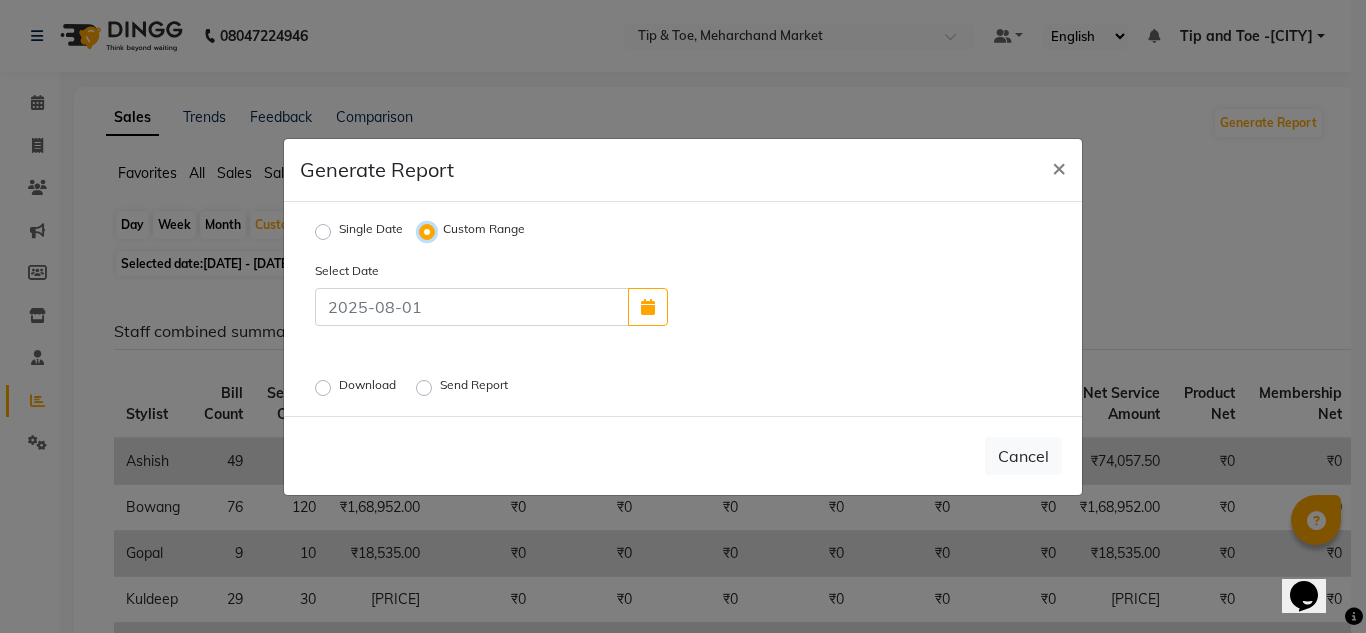 select on "8" 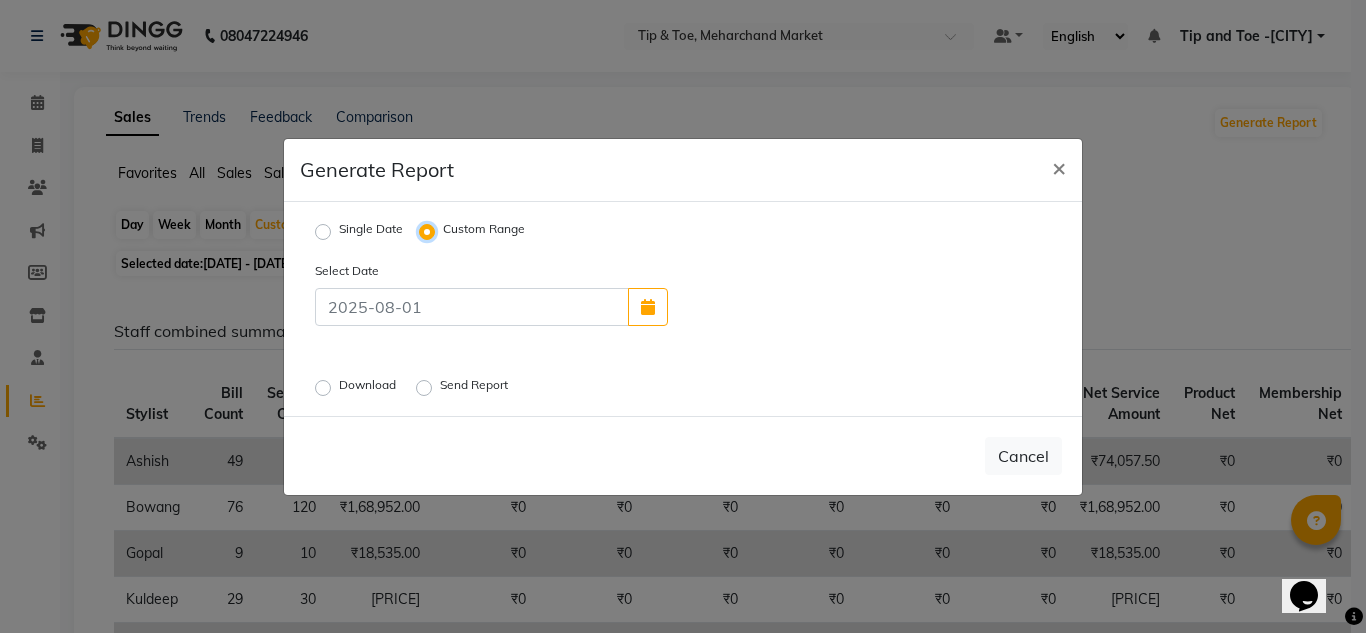 select on "2025" 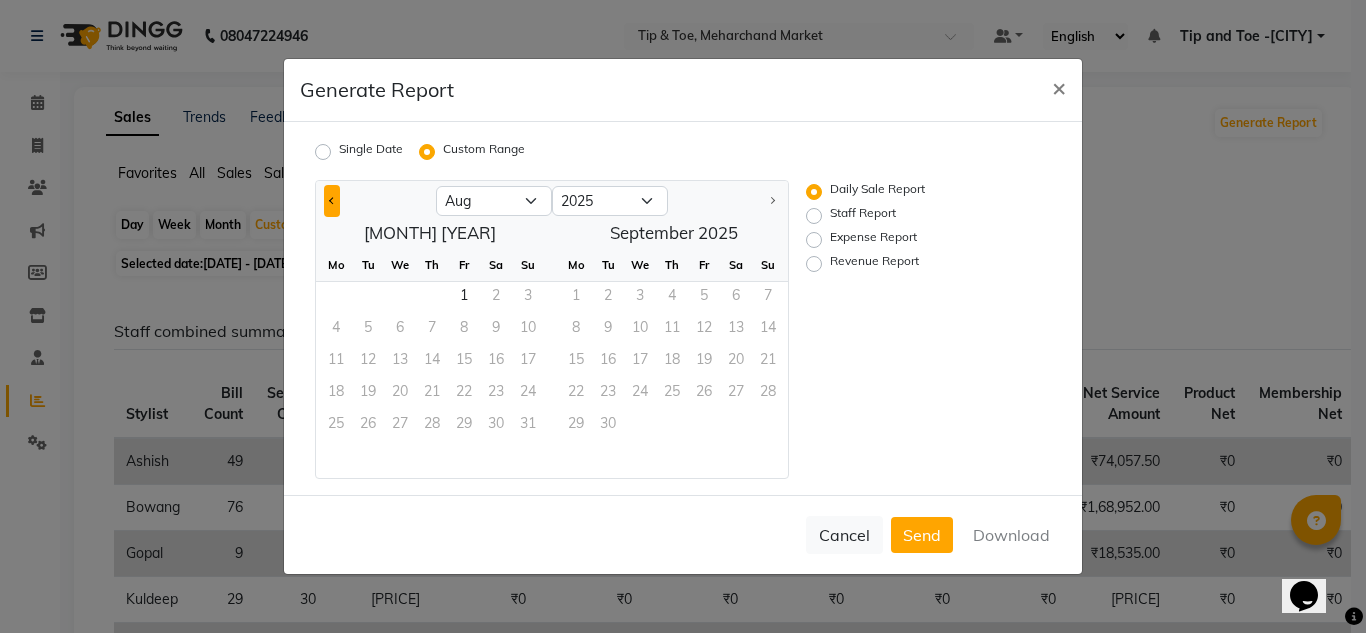 click 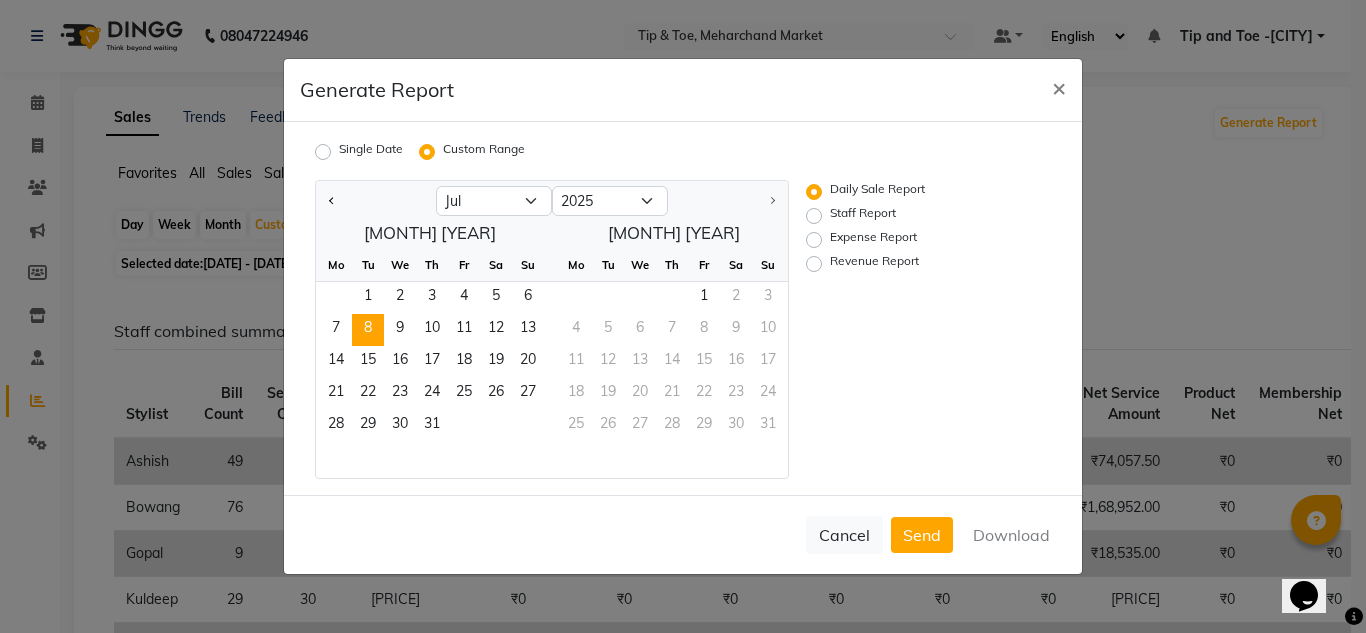 drag, startPoint x: 366, startPoint y: 293, endPoint x: 375, endPoint y: 328, distance: 36.138622 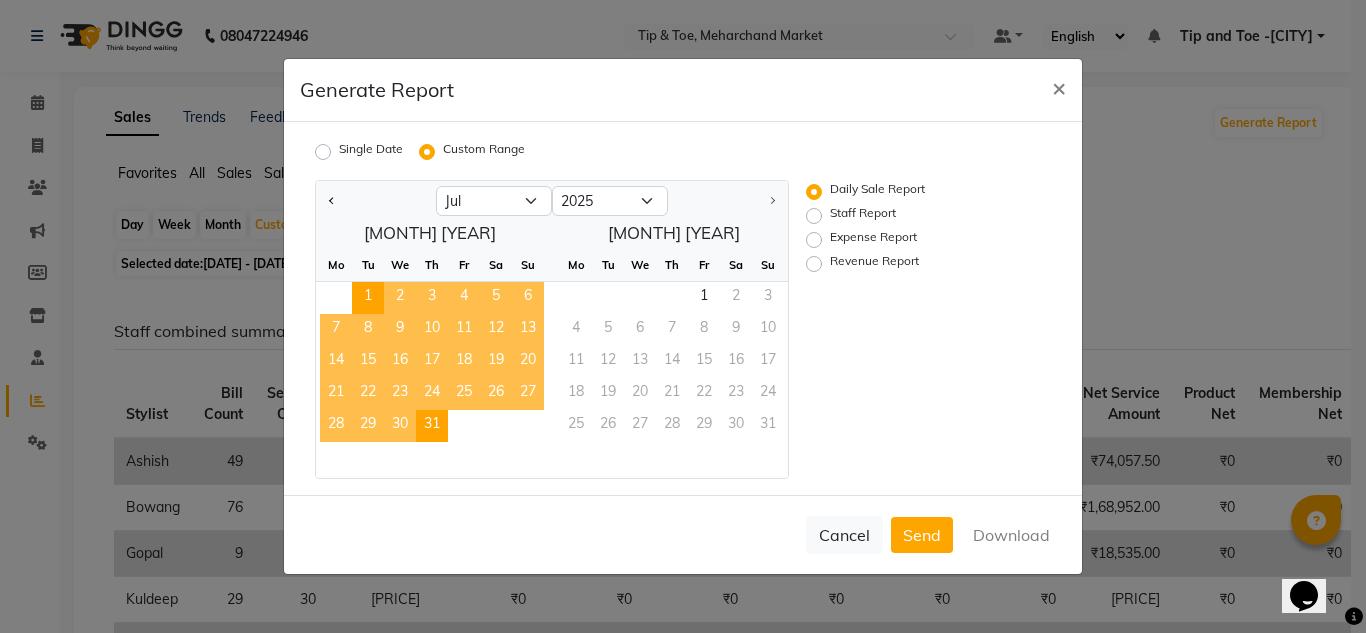 click on "31" 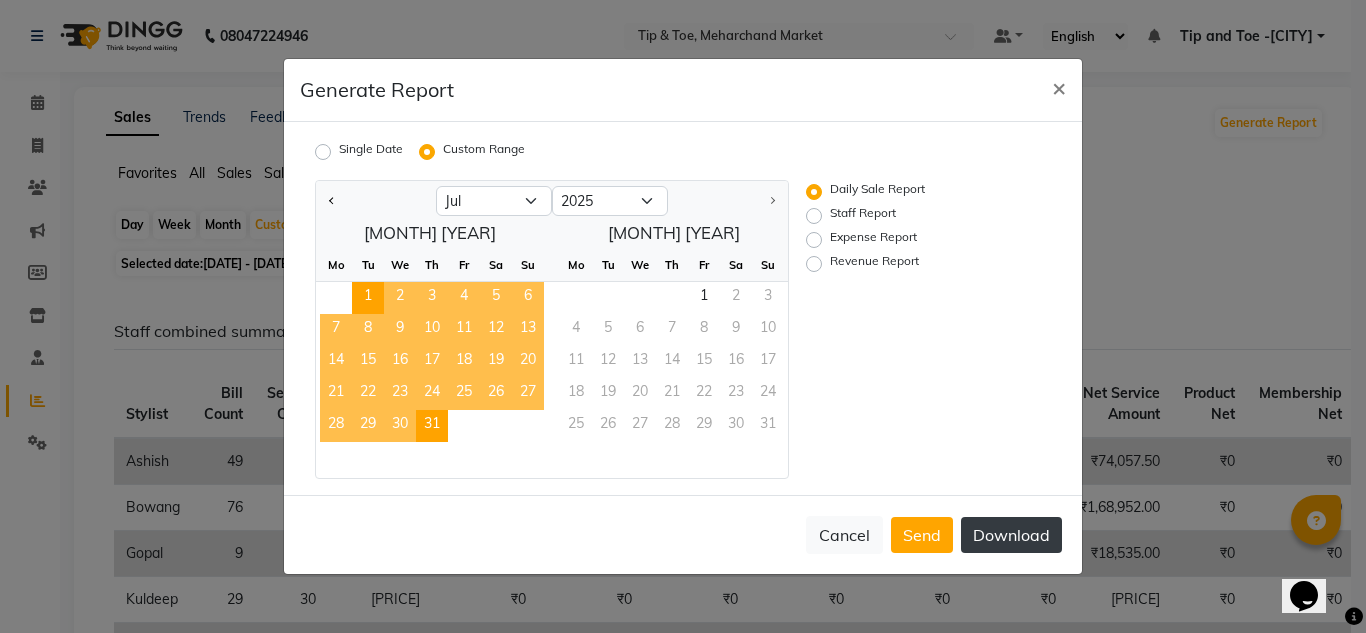 click on "Download" 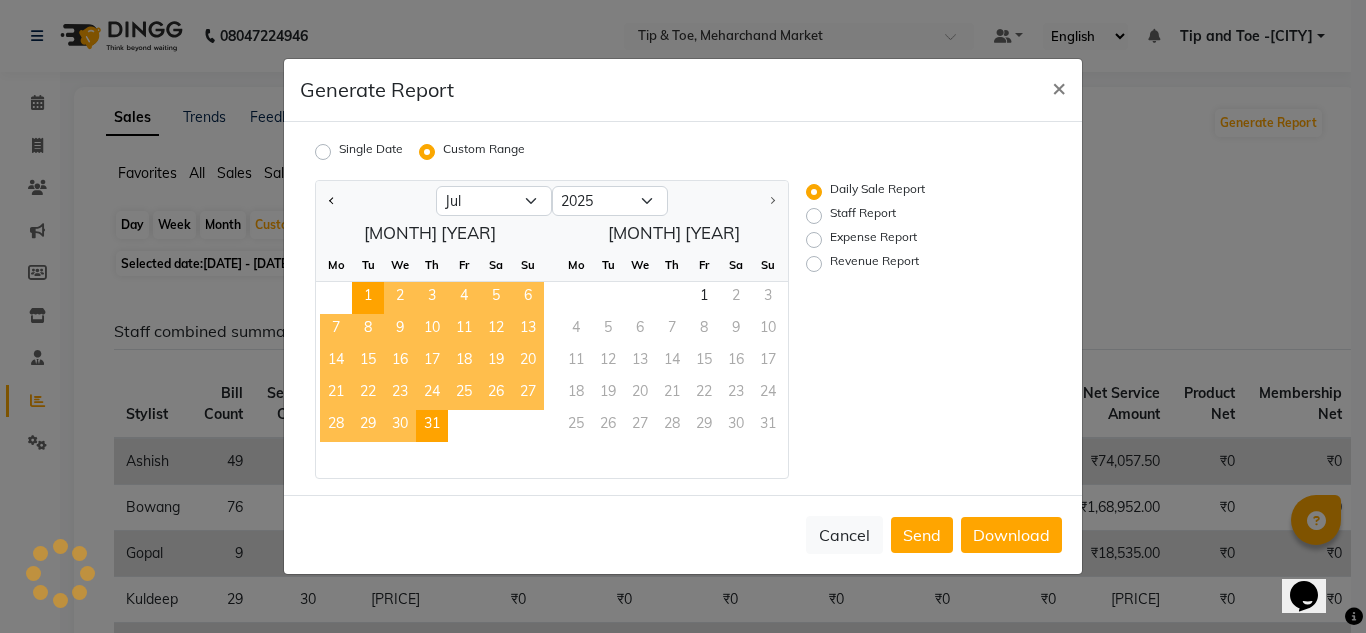 click on "Staff Report" 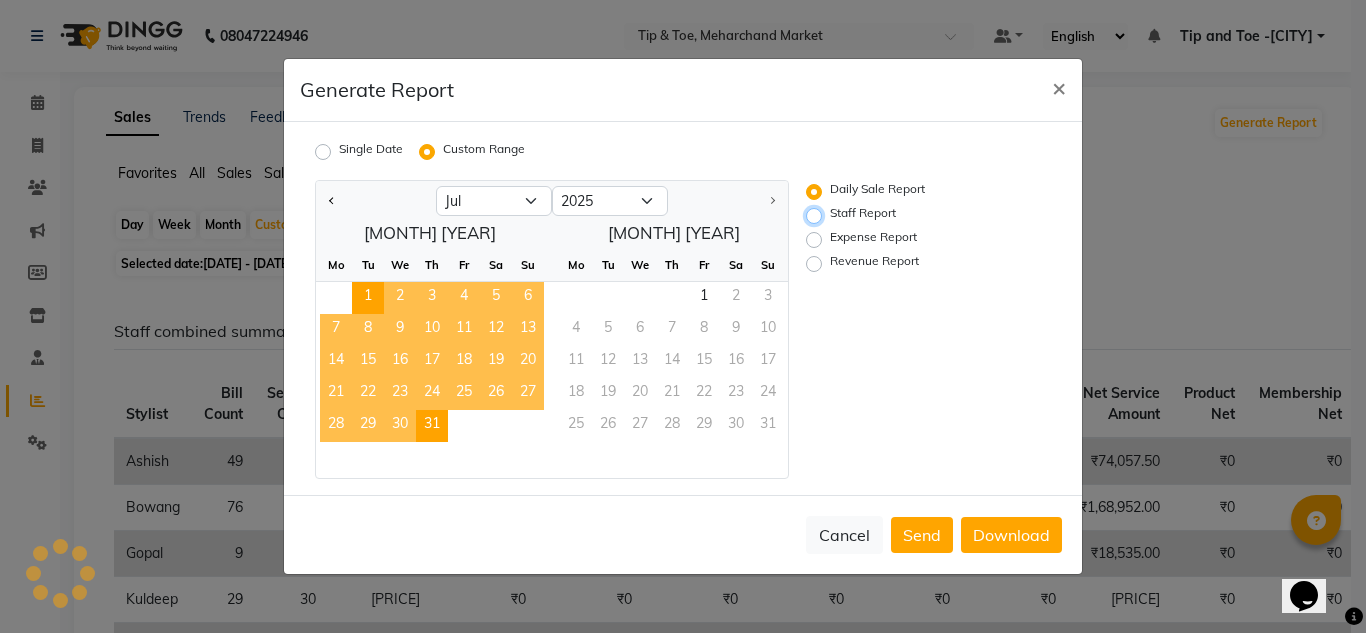 click on "Staff Report" at bounding box center [817, 216] 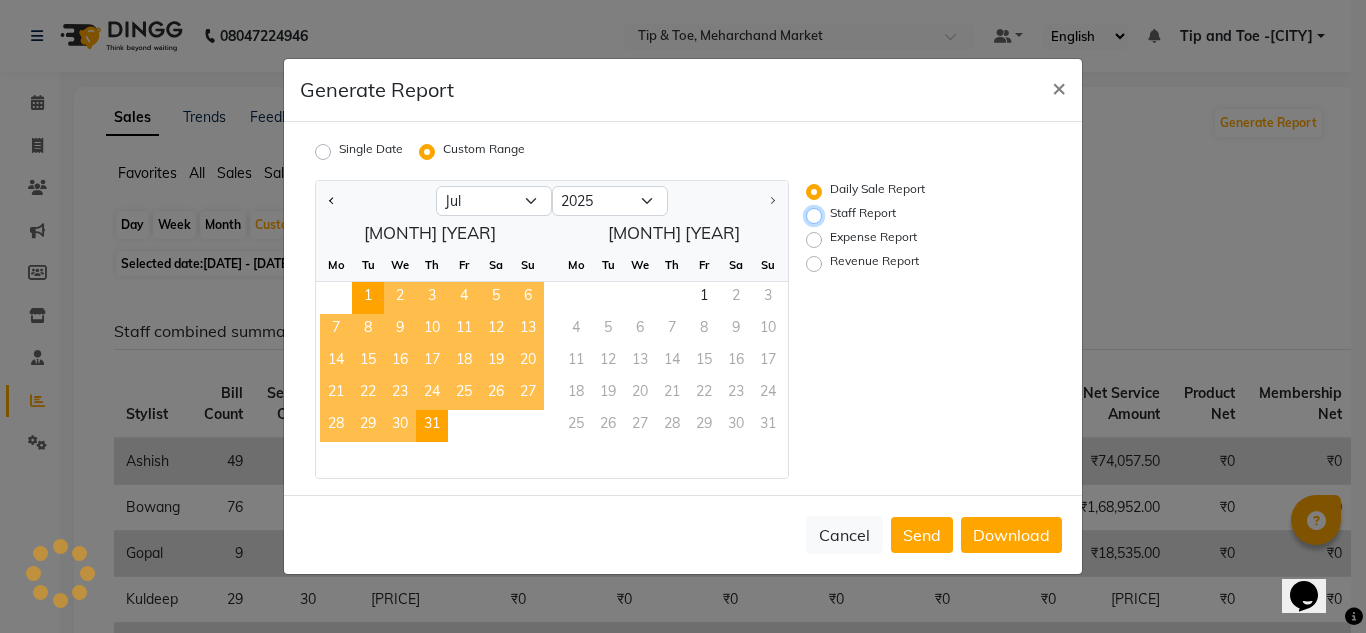 radio on "true" 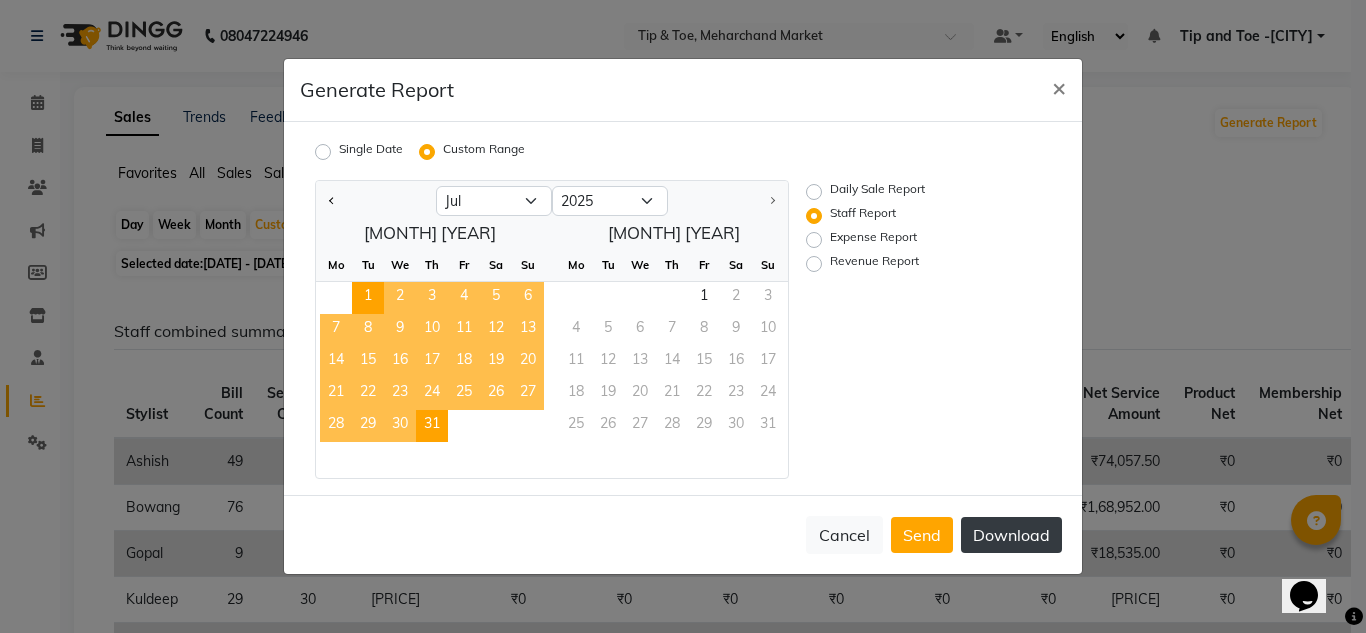 click on "Download" 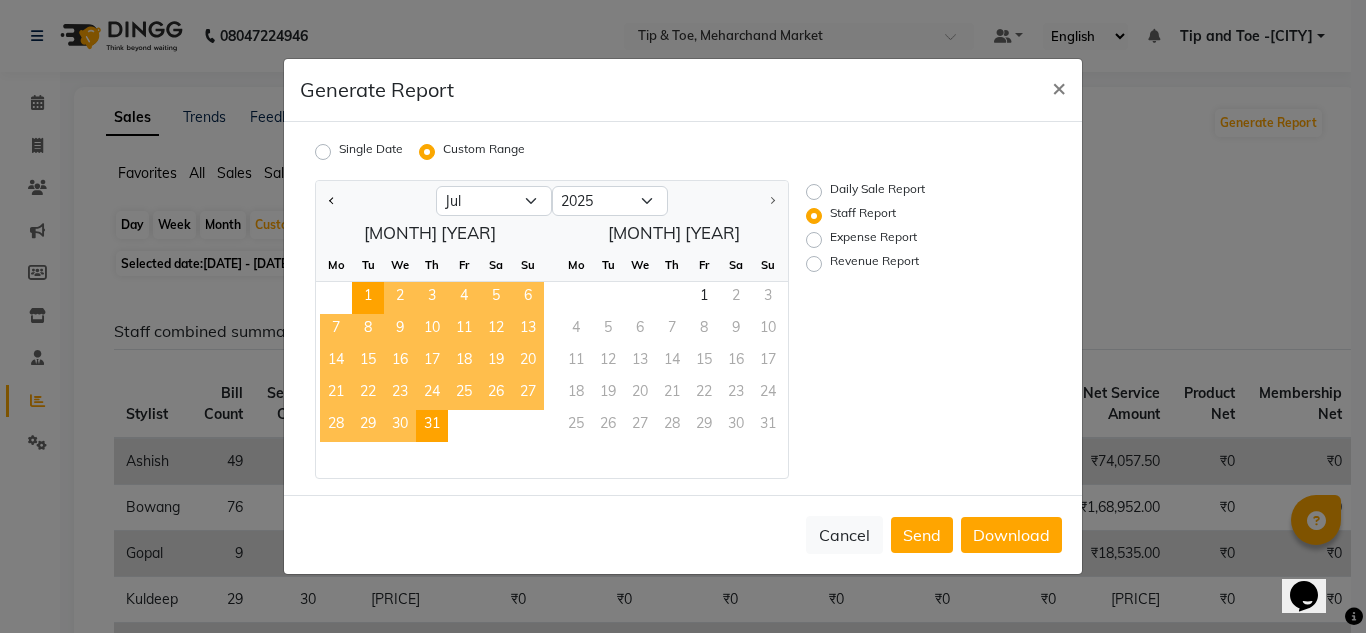 click on "Daily Sale Report Staff Report Expense Report Revenue Report" 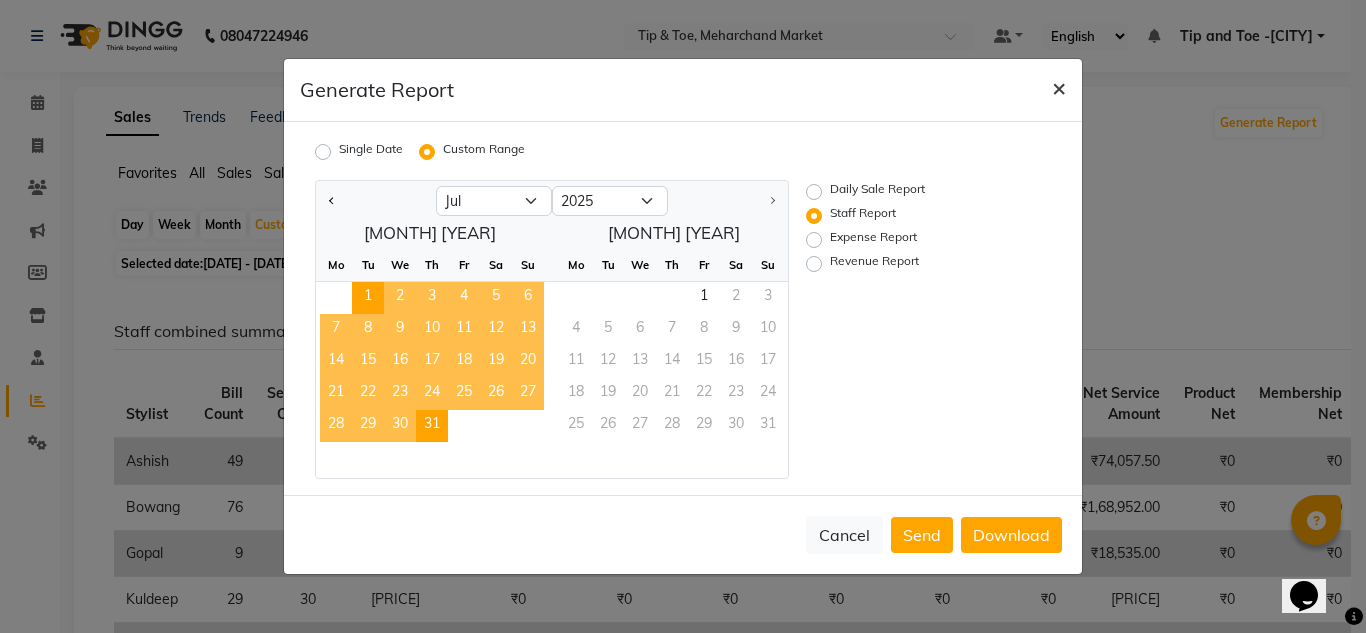 click on "×" 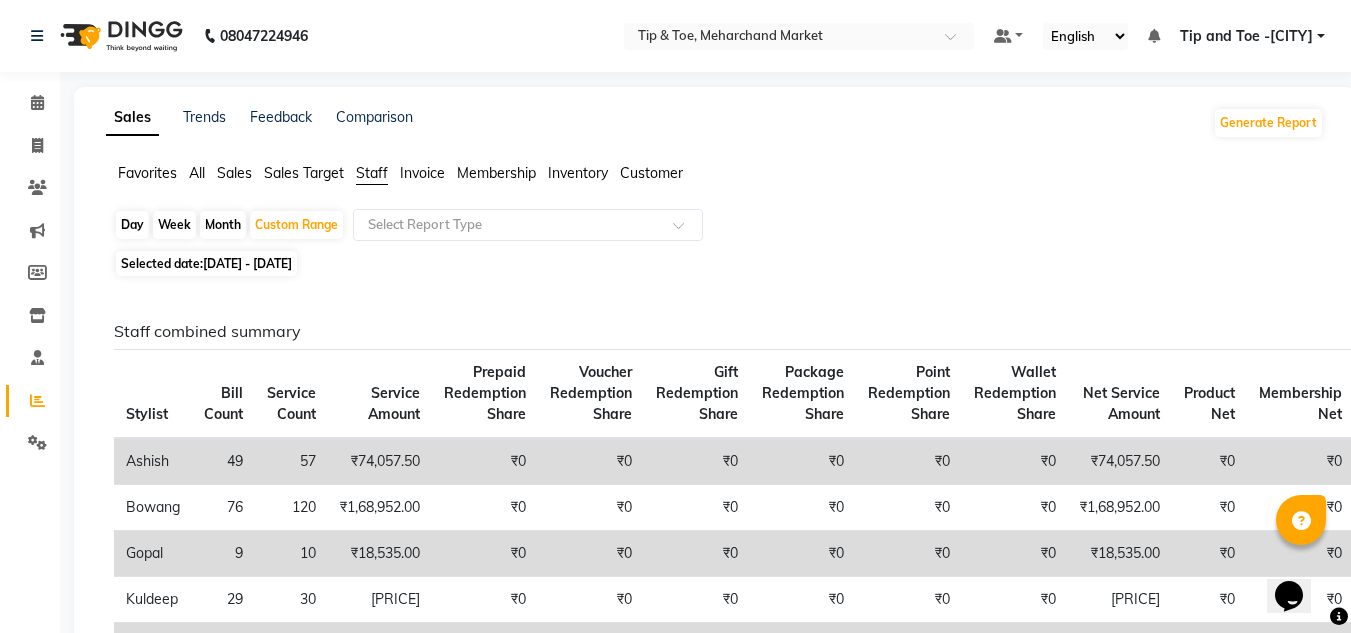 click on "Sales Trends Feedback Comparison Generate Report Favorites All Sales Sales Target Staff Invoice Membership Inventory Customer Day Week Month Custom Range Select Report Type Selected date: [DATE] - [DATE] Staff combined summary Stylist Bill Count Service Count Service Amount Prepaid Redemption Share Voucher Redemption Share Gift Redemption Share Package Redemption Share Point Redemption Share Wallet Redemption Share Net Service Amount Product Net Membership Net Prepaid Net Voucher Net Gift Net Package Net Ashish 49 57 [PRICE] [PRICE] [PRICE] [PRICE] [PRICE] [PRICE] [PRICE] [PRICE] [PRICE] [PRICE] [PRICE] [PRICE] [PRICE] Bowang 76 120 [PRICE] [PRICE] [PRICE] [PRICE] [PRICE] [PRICE] [PRICE] [PRICE] [PRICE] [PRICE] [PRICE] [PRICE] [PRICE] Gopal 9 10 [PRICE] [PRICE] [PRICE] [PRICE] [PRICE] [PRICE] [PRICE] [PRICE] [PRICE] [PRICE] [PRICE] [PRICE] [PRICE] Kuldeep 29 30 [PRICE] [PRICE] [PRICE] [PRICE] [PRICE] [PRICE] [PRICE] [PRICE] [PRICE] [PRICE] [PRICE] [PRICE] [PRICE]" 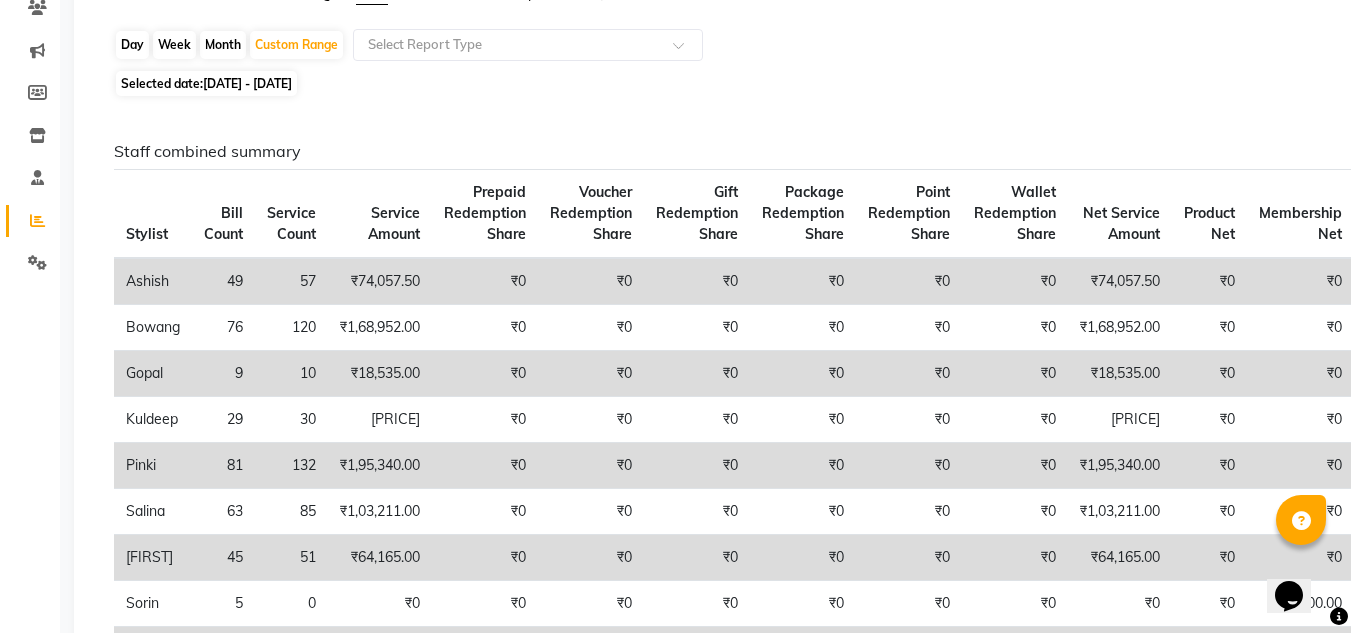scroll, scrollTop: 0, scrollLeft: 0, axis: both 